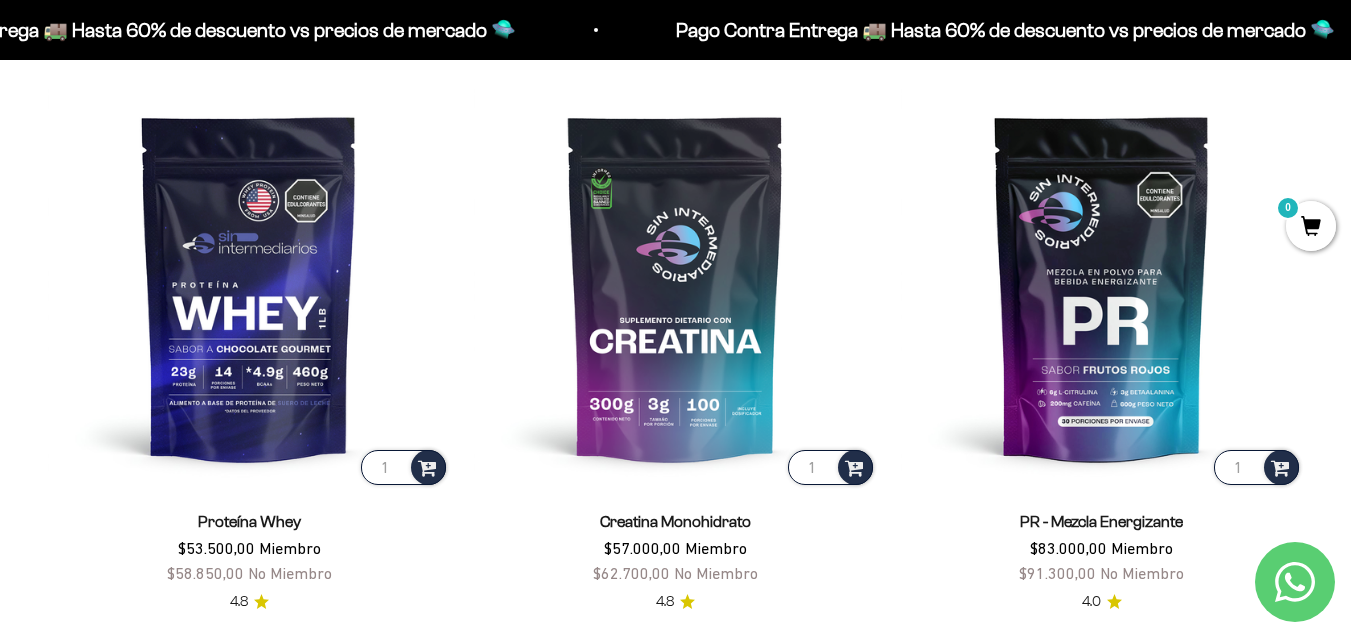 scroll, scrollTop: 753, scrollLeft: 0, axis: vertical 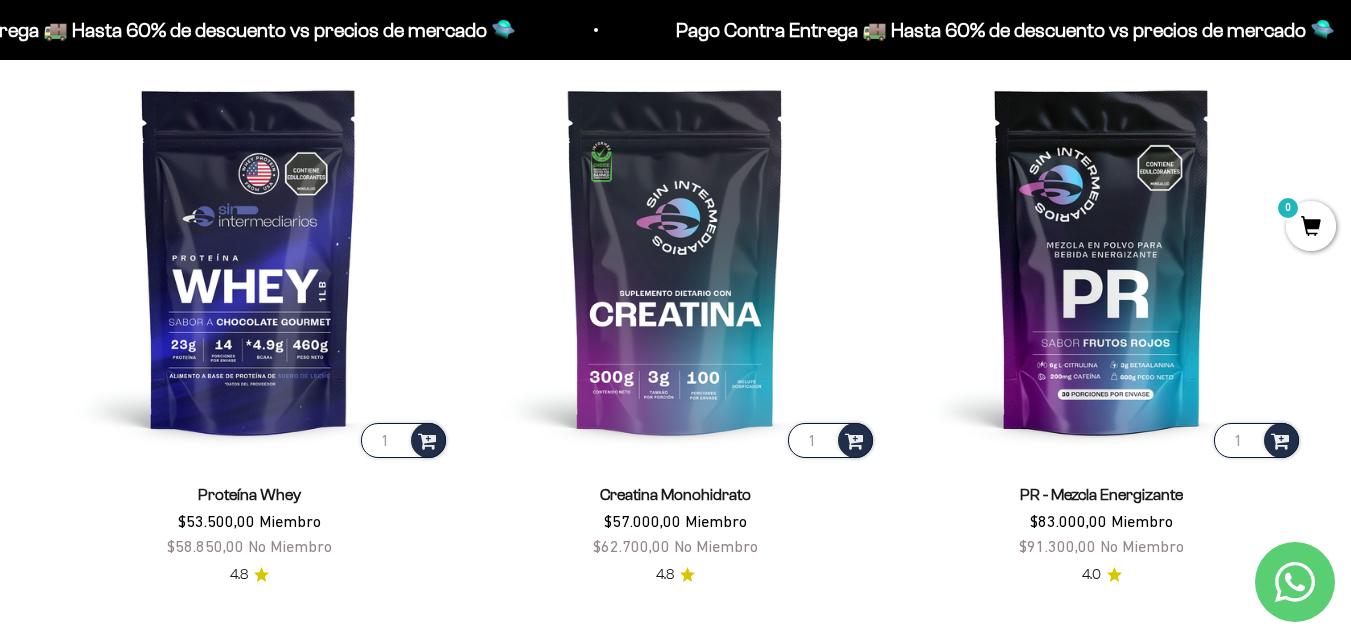 drag, startPoint x: 1356, startPoint y: 47, endPoint x: 1365, endPoint y: 103, distance: 56.718605 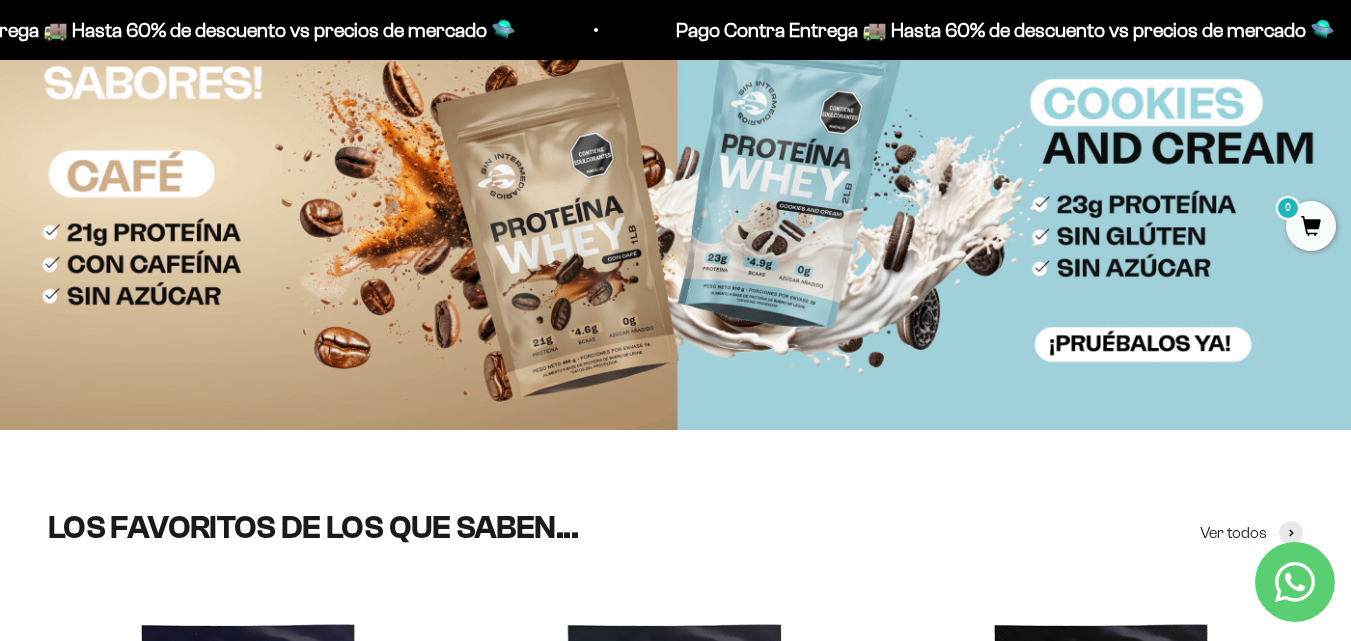 scroll, scrollTop: 0, scrollLeft: 0, axis: both 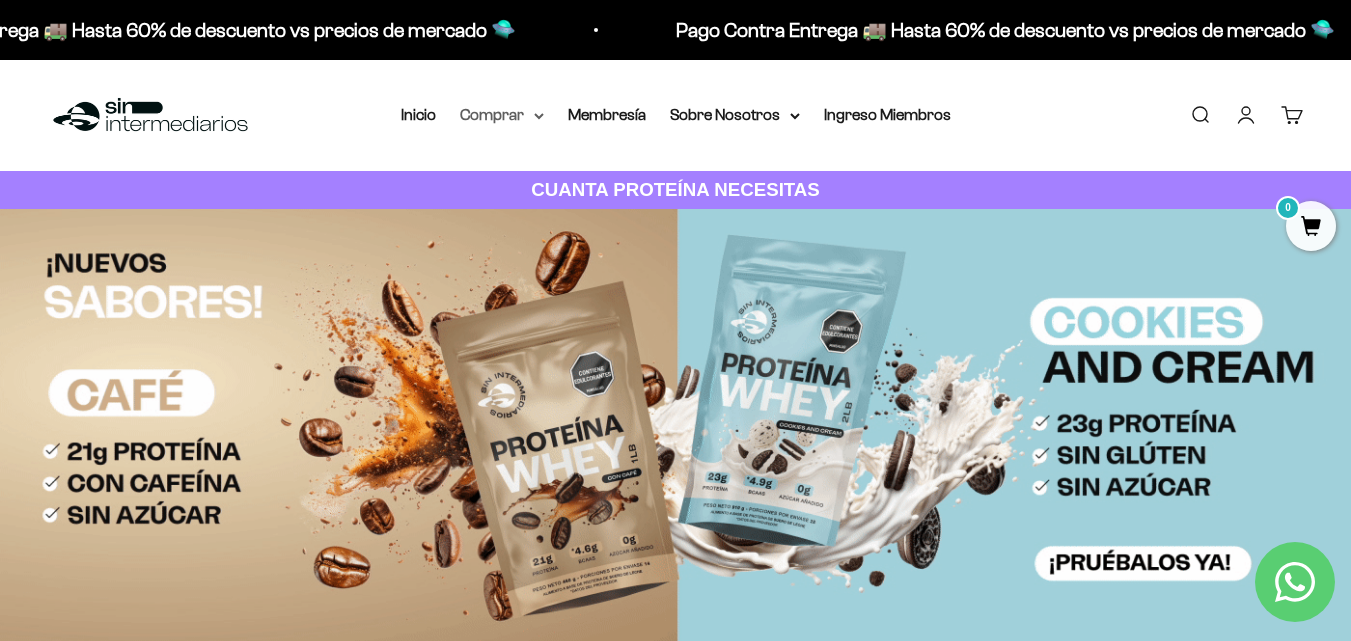 click on "Comprar" at bounding box center [502, 115] 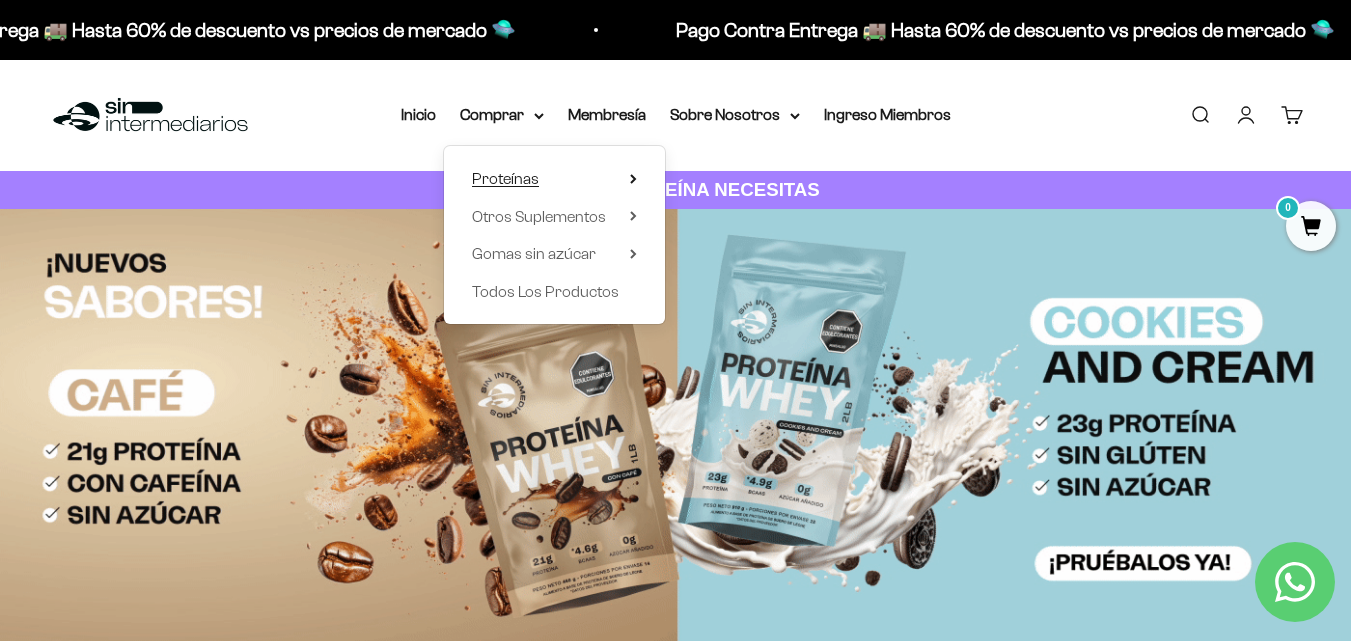 click on "Proteínas" at bounding box center (554, 179) 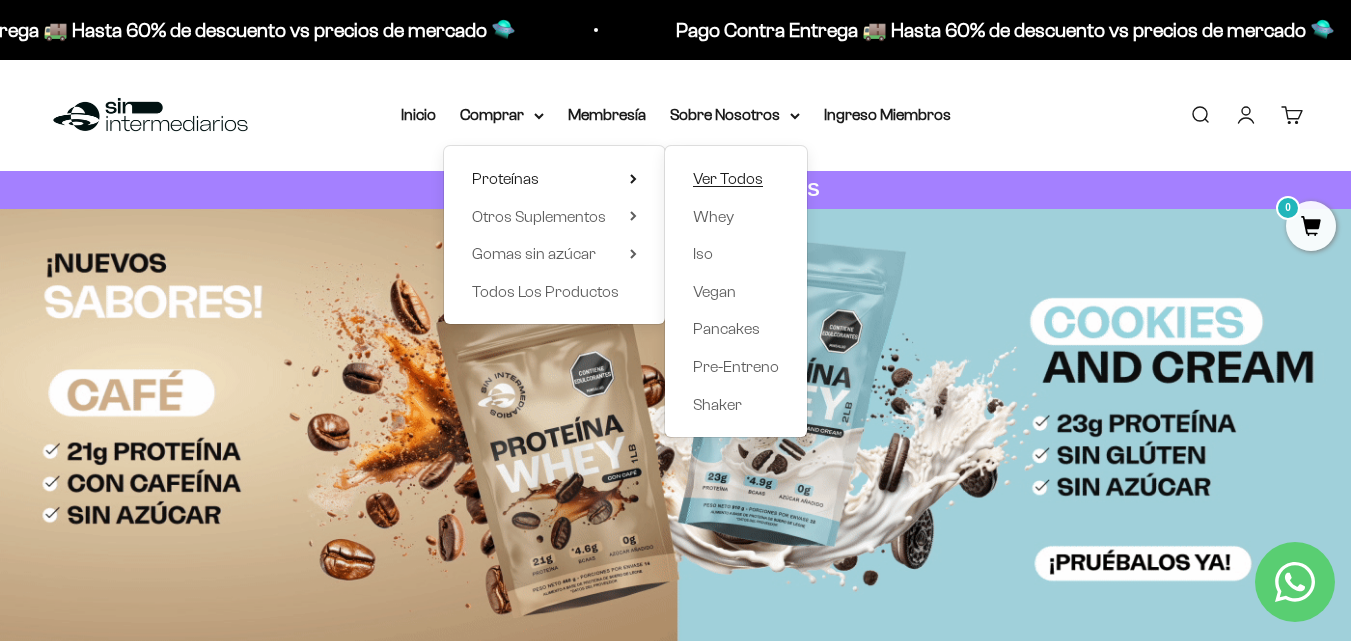 click on "Ver Todos" at bounding box center (728, 178) 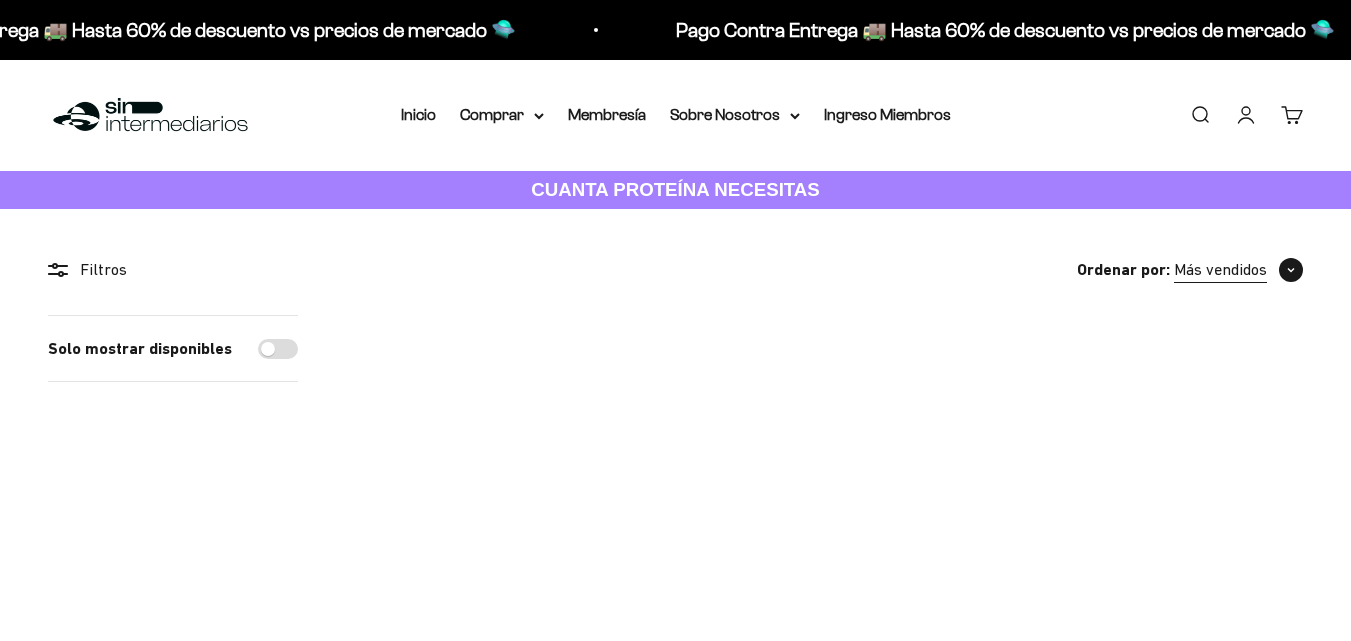 scroll, scrollTop: 0, scrollLeft: 0, axis: both 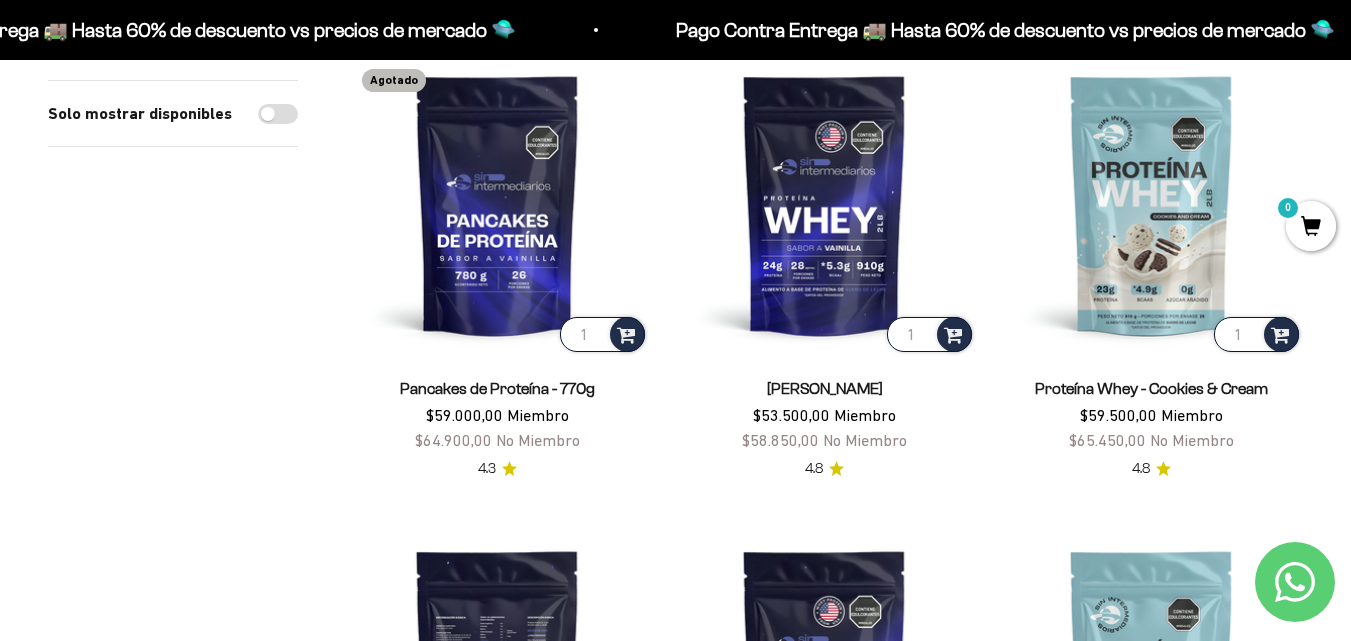 click at bounding box center (497, 679) 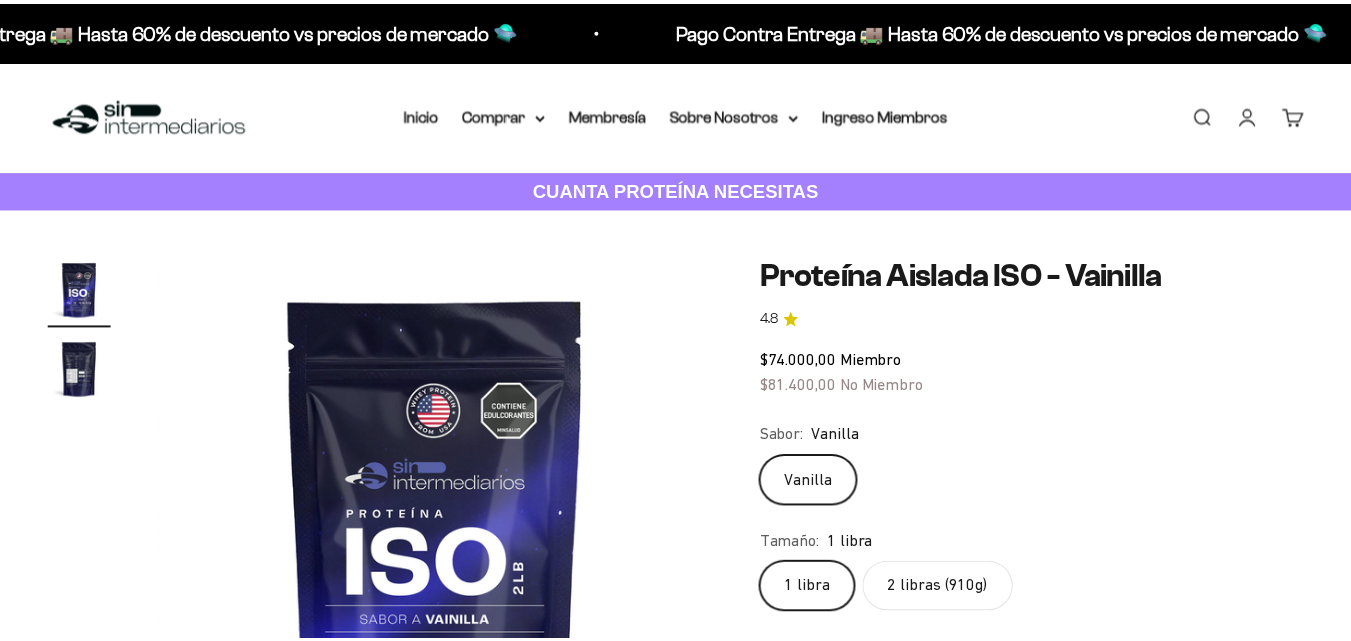 scroll, scrollTop: 0, scrollLeft: 0, axis: both 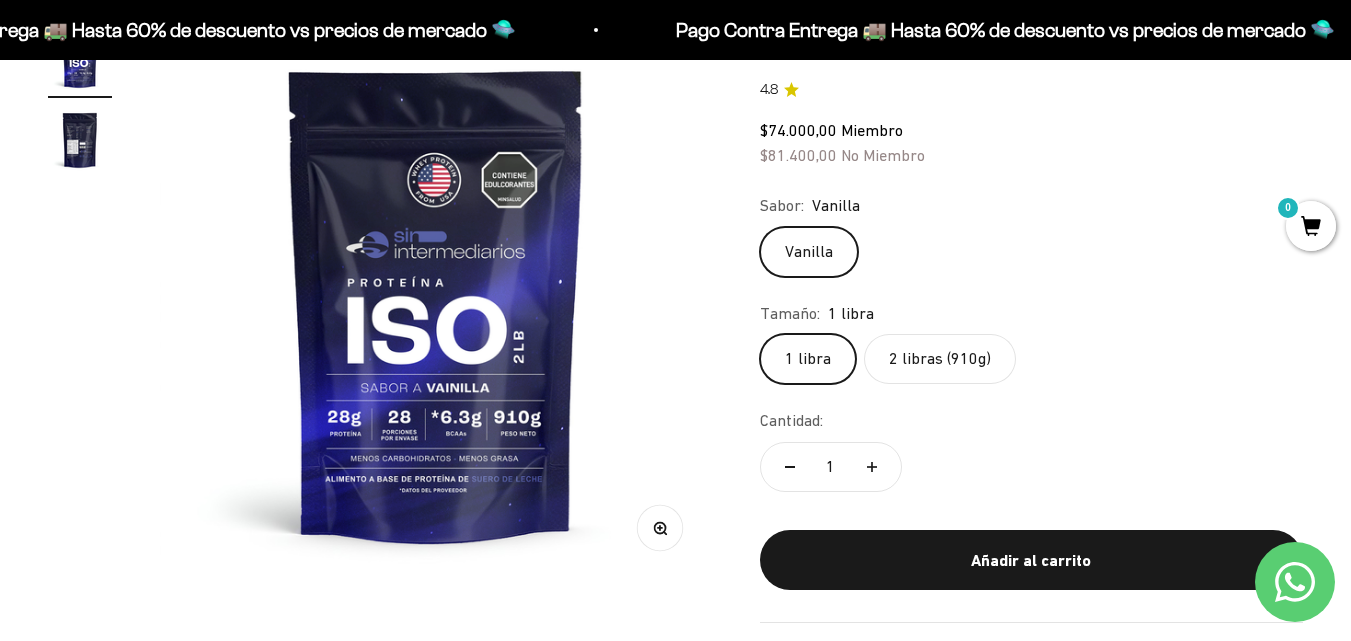 click at bounding box center (80, 140) 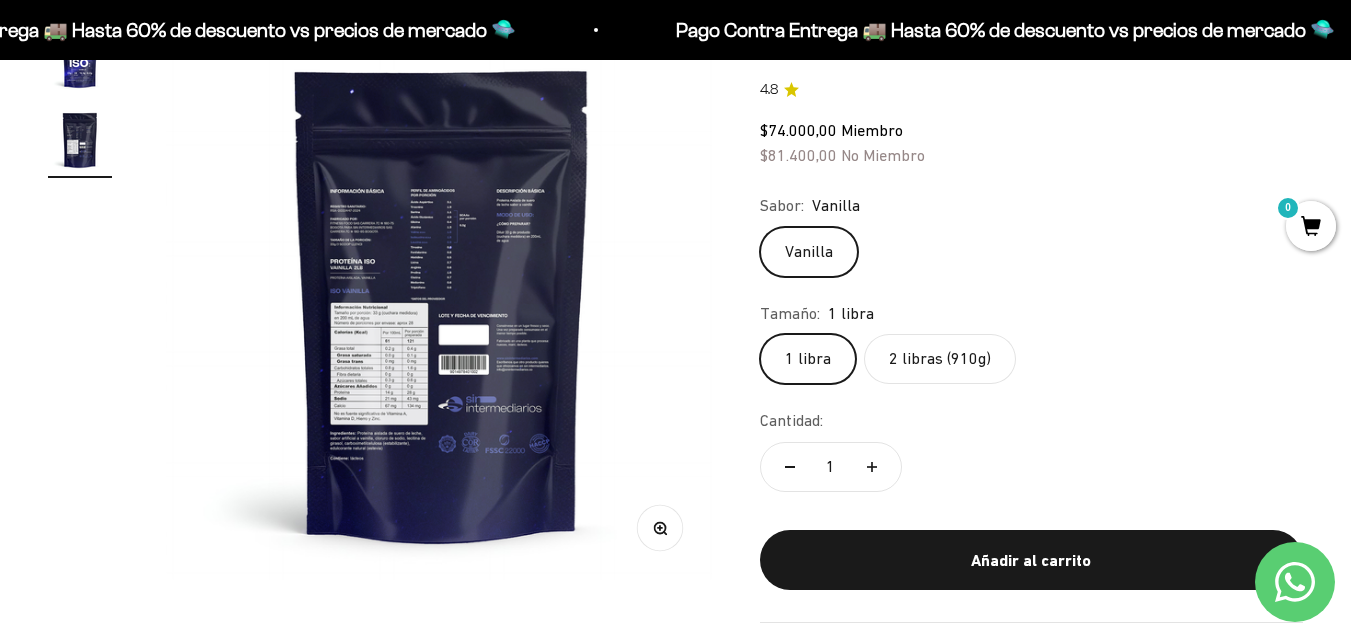 scroll, scrollTop: 0, scrollLeft: 564, axis: horizontal 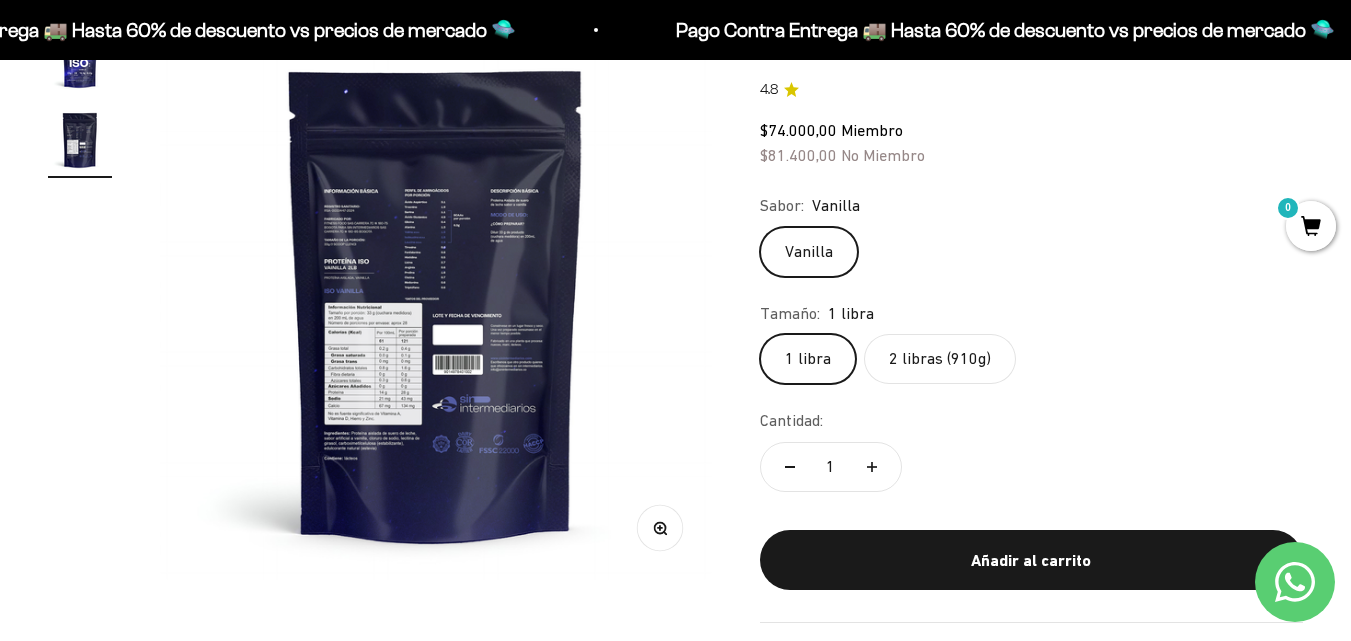 click at bounding box center [436, 304] 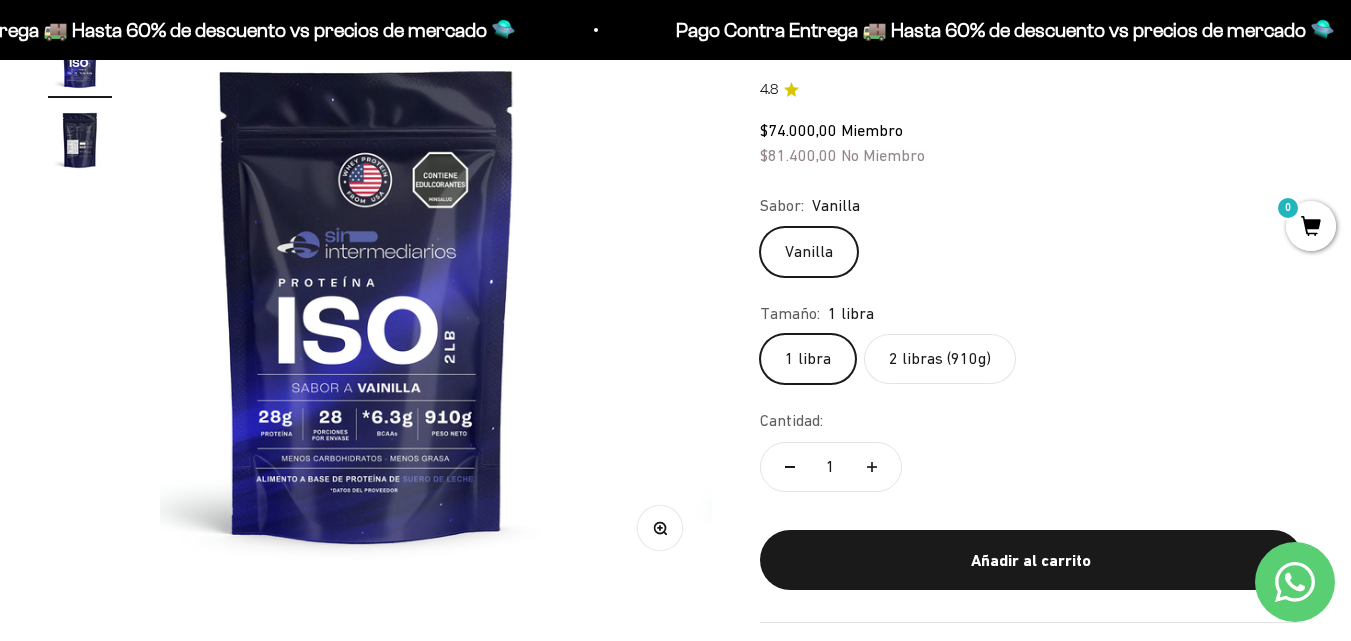 scroll, scrollTop: 0, scrollLeft: 0, axis: both 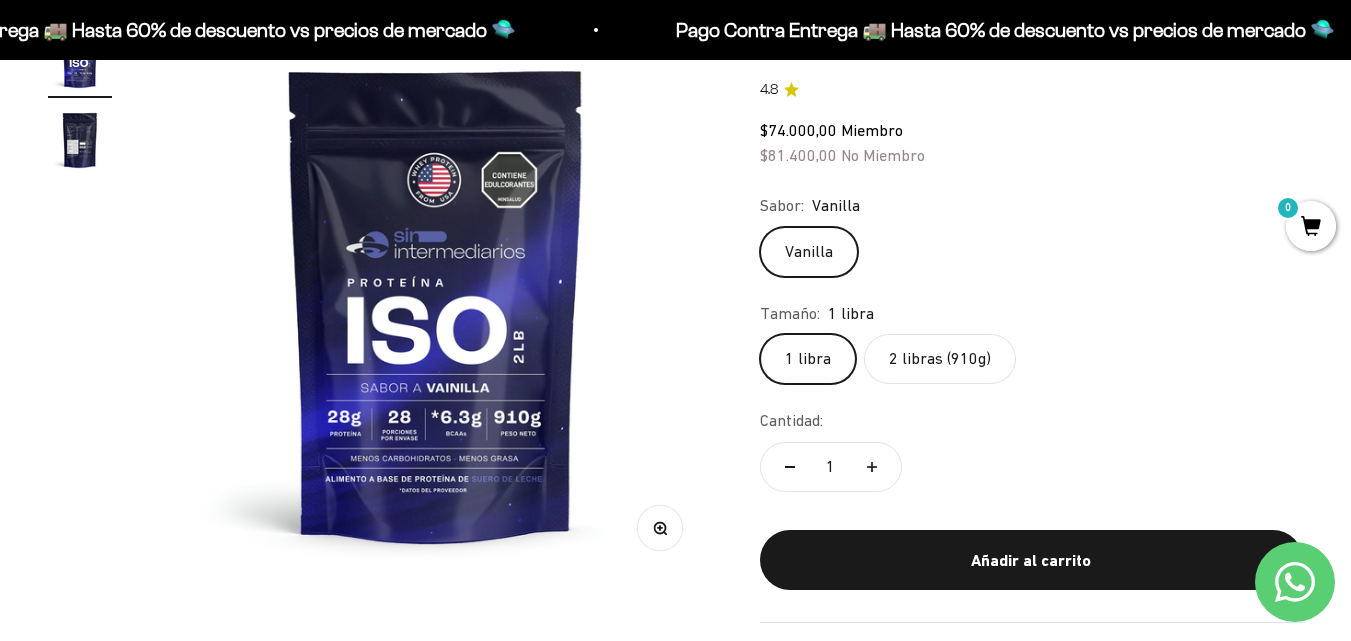 click at bounding box center [80, 140] 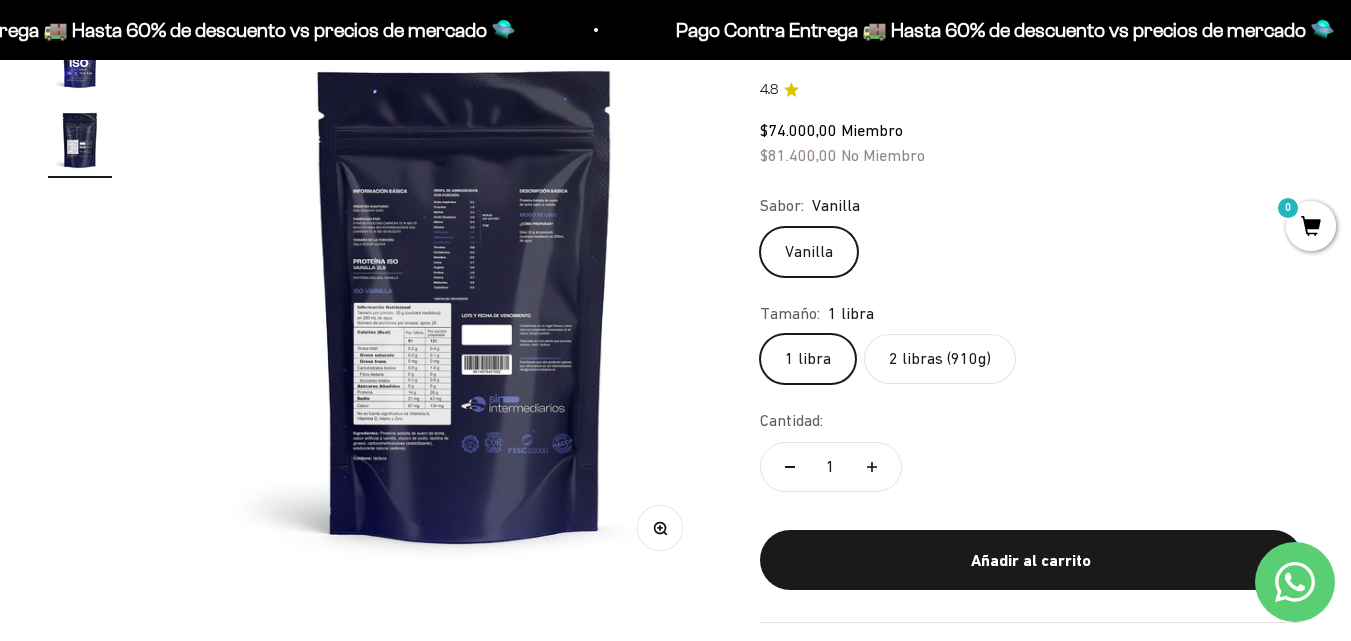 scroll, scrollTop: 0, scrollLeft: 564, axis: horizontal 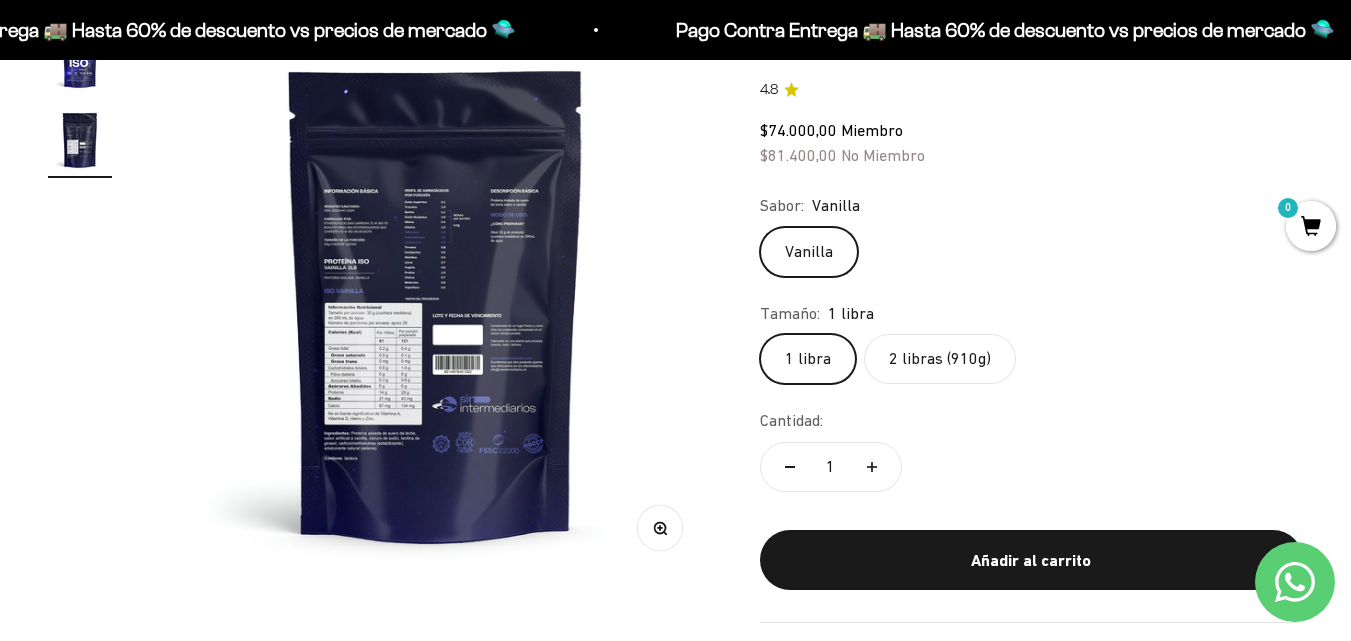 click 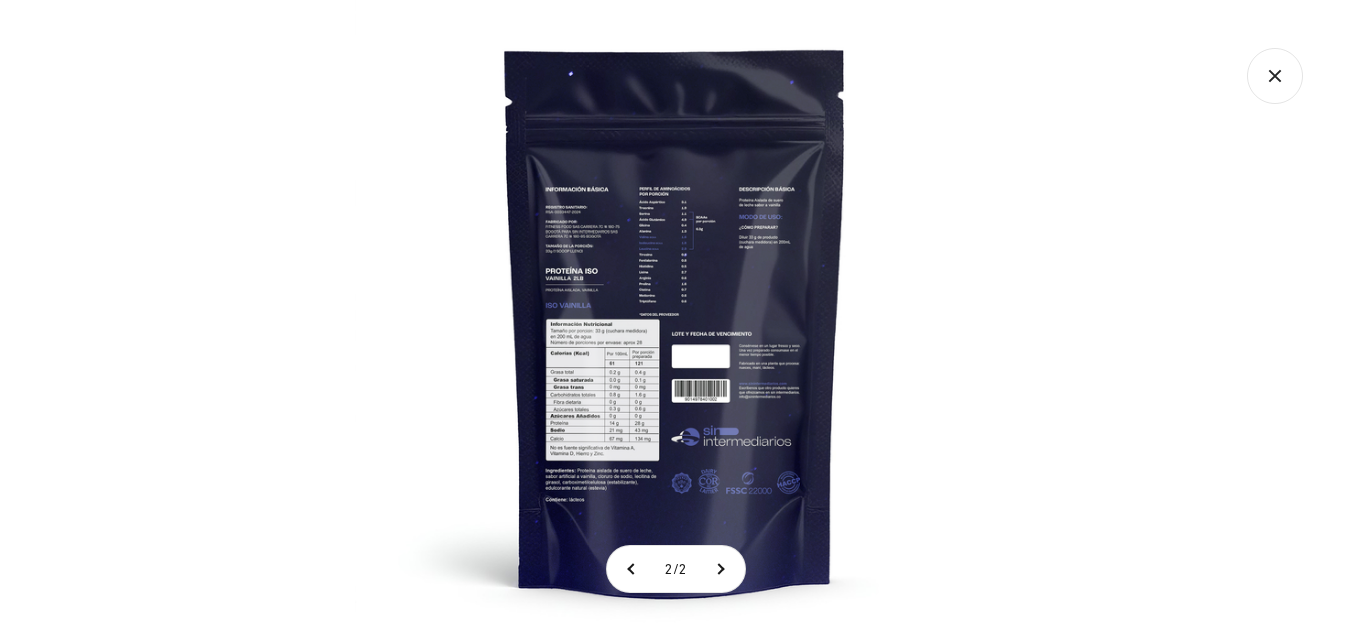 click at bounding box center [675, 320] 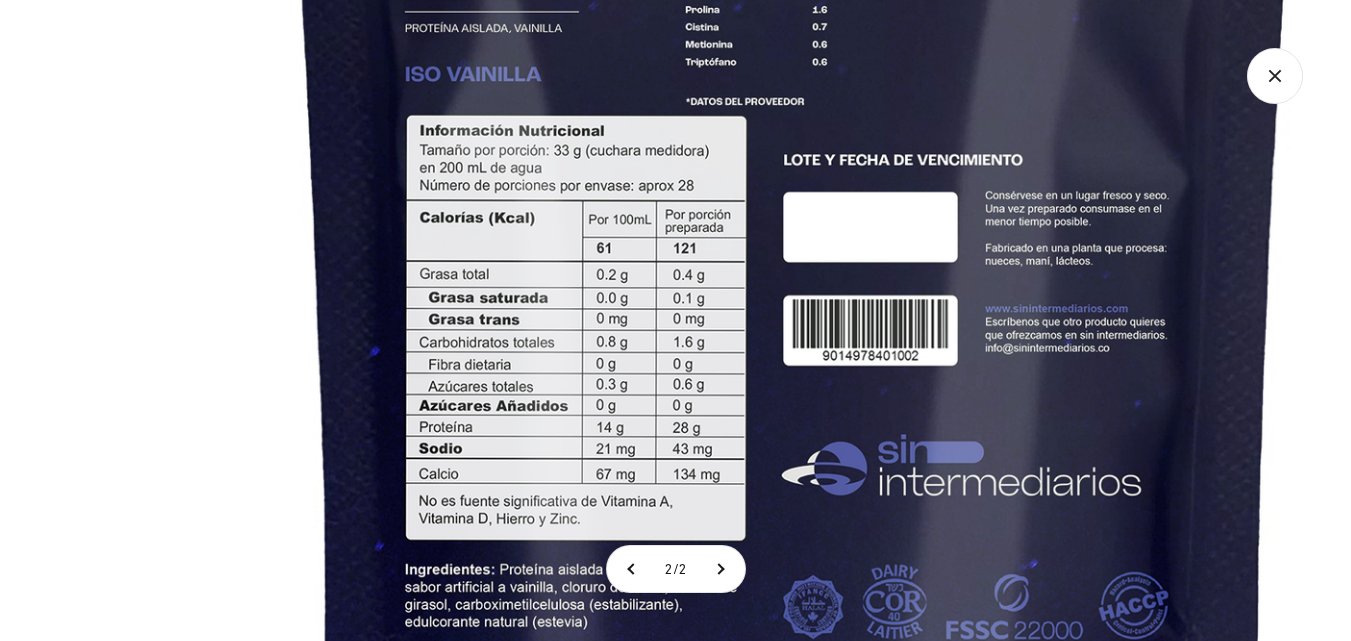 scroll, scrollTop: 1557, scrollLeft: 0, axis: vertical 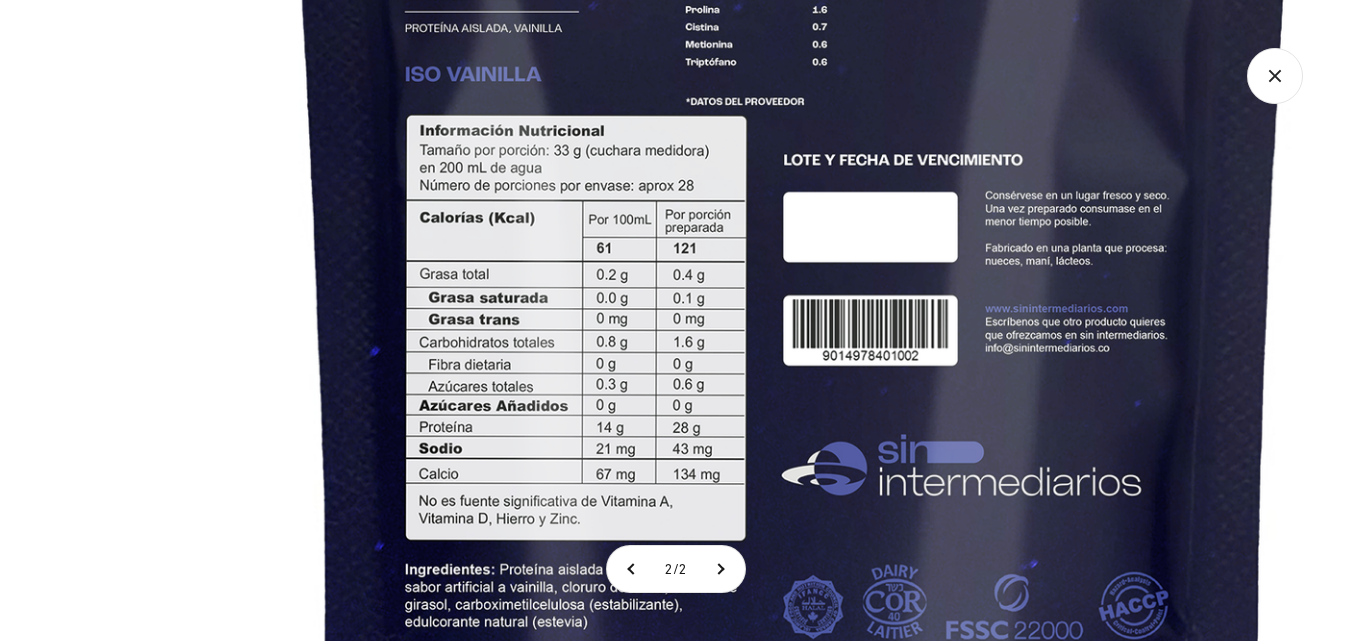 click 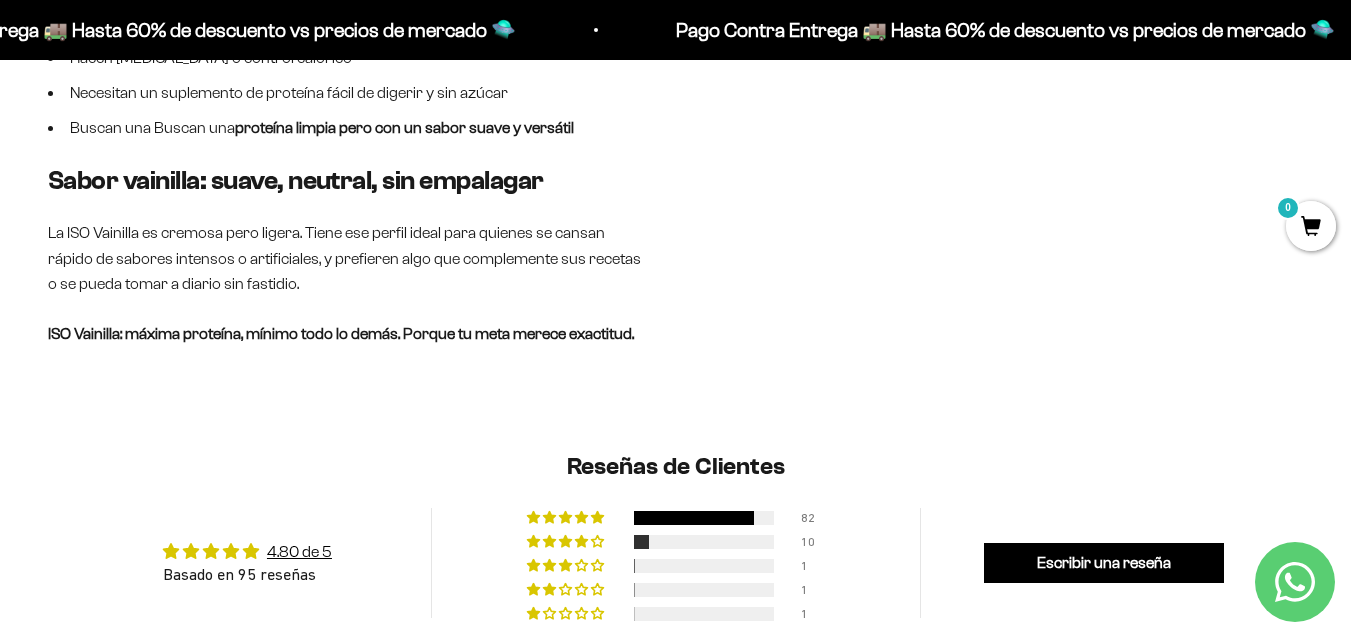 scroll, scrollTop: 397, scrollLeft: 0, axis: vertical 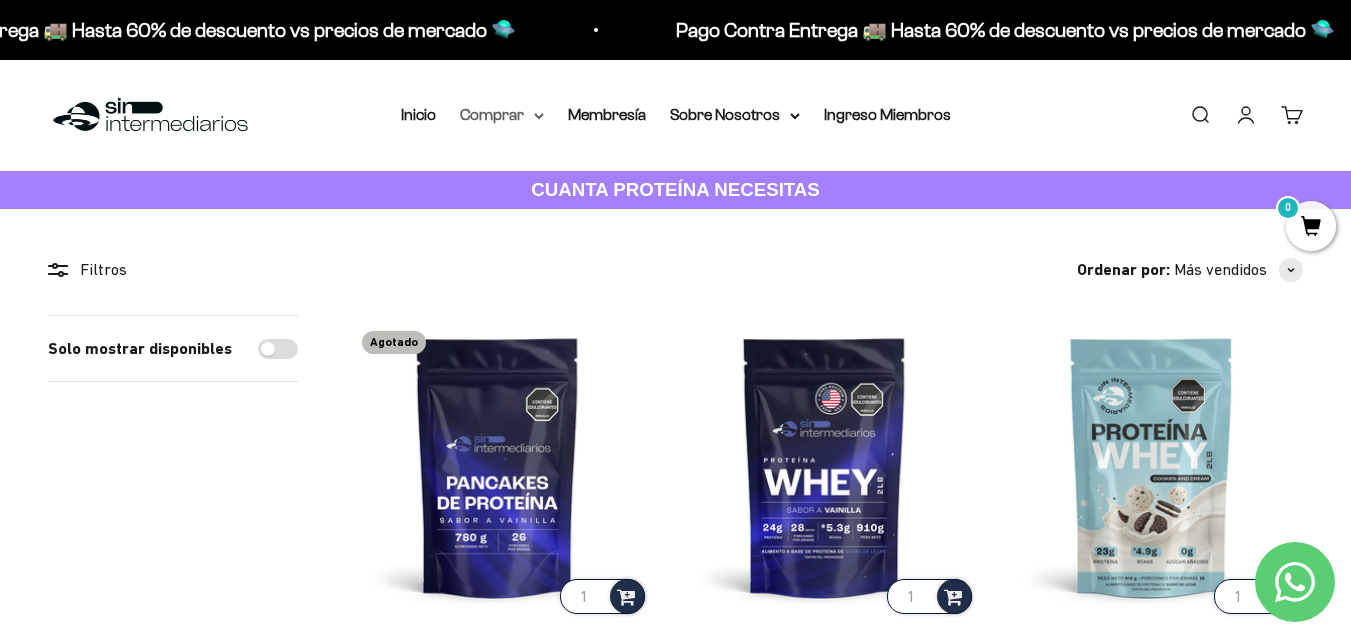 click 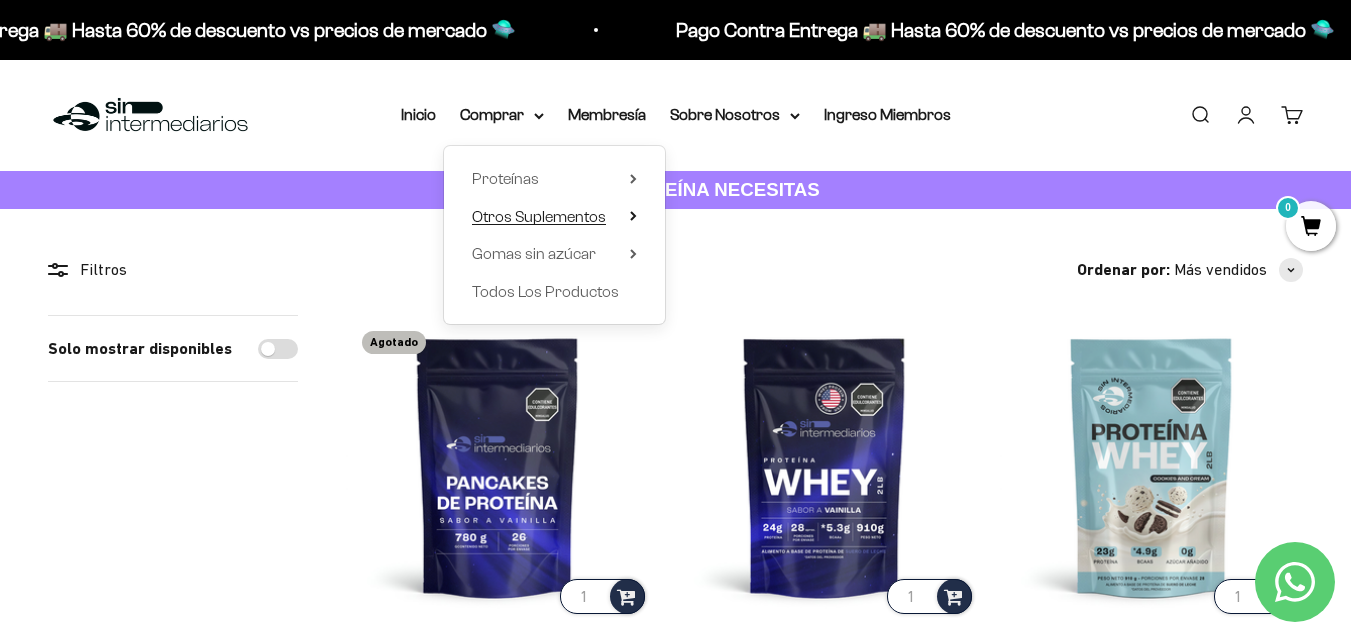 click on "Otros Suplementos" at bounding box center (539, 216) 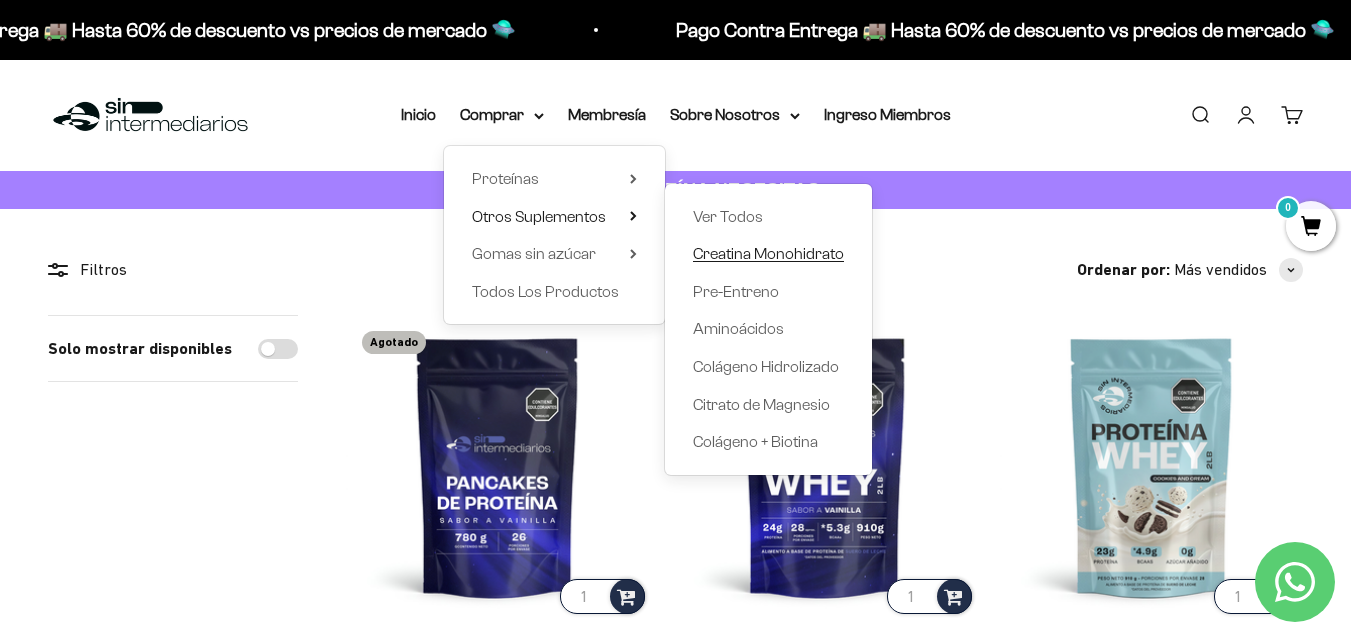 click on "Creatina Monohidrato" at bounding box center (768, 253) 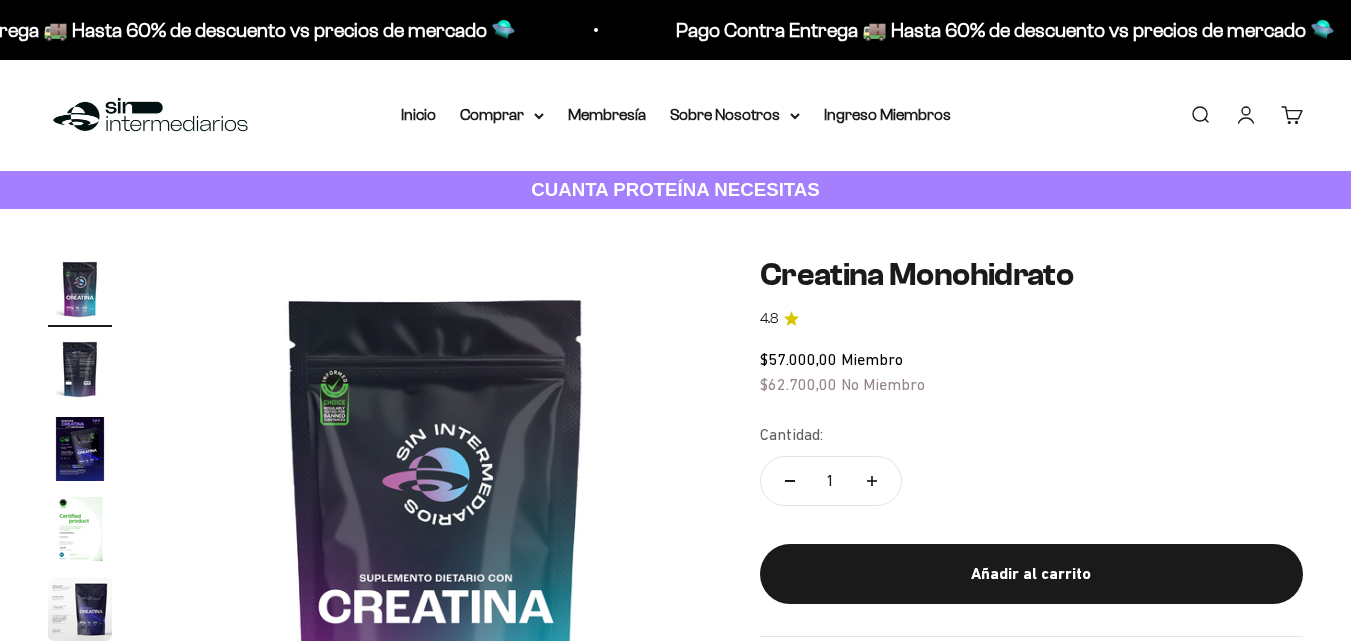 scroll, scrollTop: 0, scrollLeft: 0, axis: both 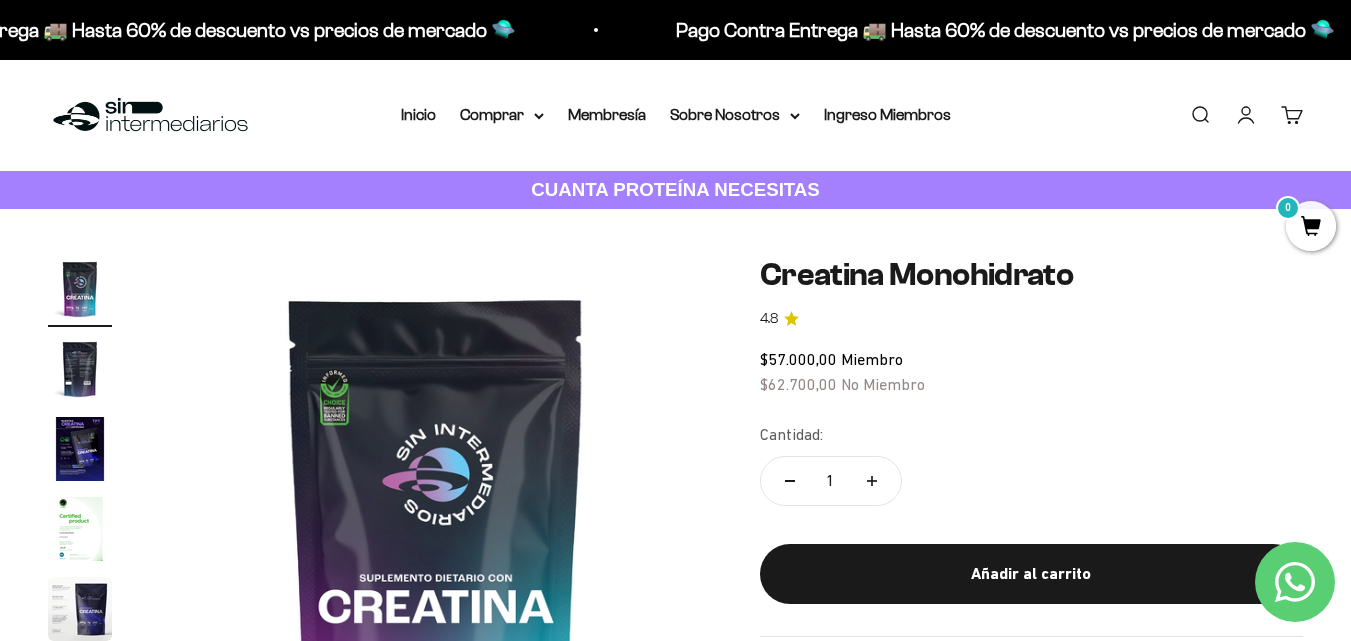 drag, startPoint x: 1357, startPoint y: 77, endPoint x: 1363, endPoint y: 56, distance: 21.84033 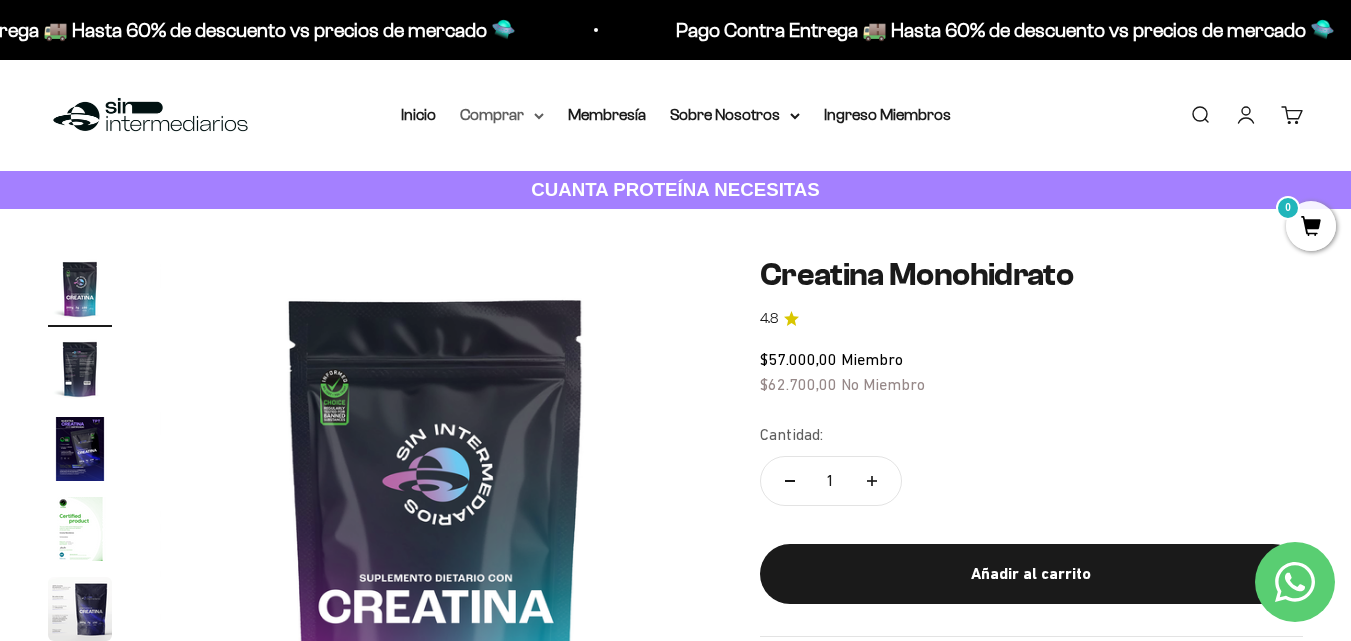 click on "Comprar" at bounding box center (502, 115) 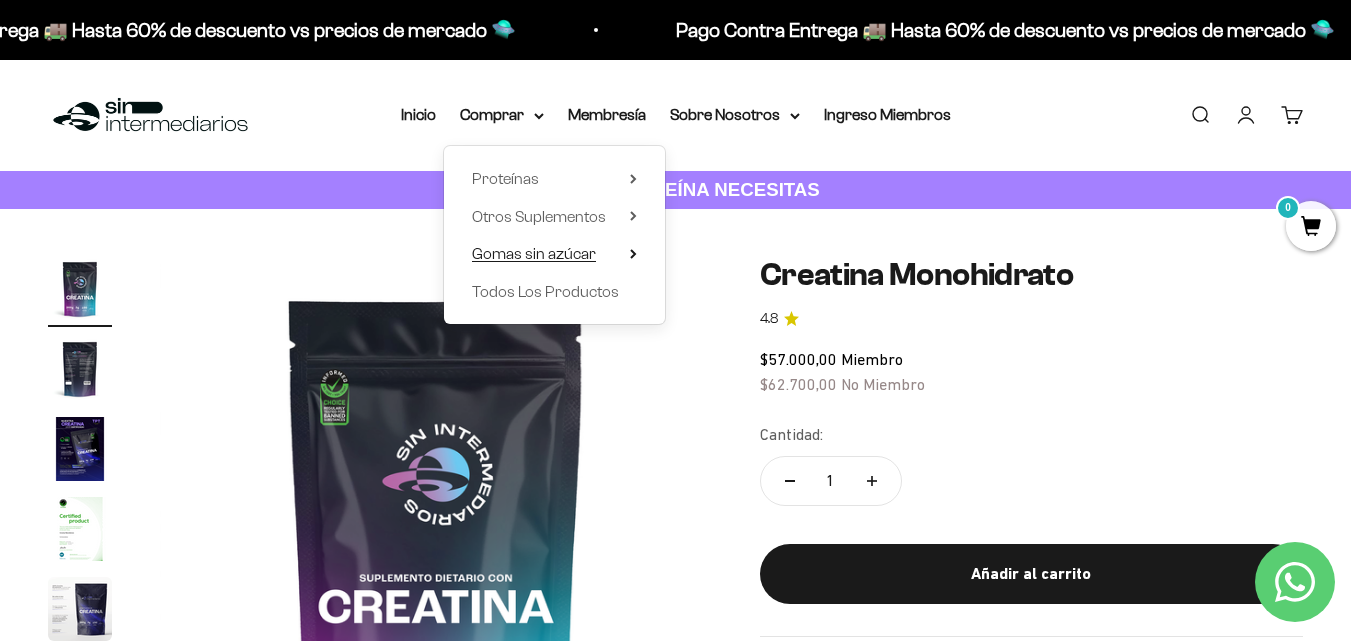 click on "Gomas sin azúcar" at bounding box center [554, 254] 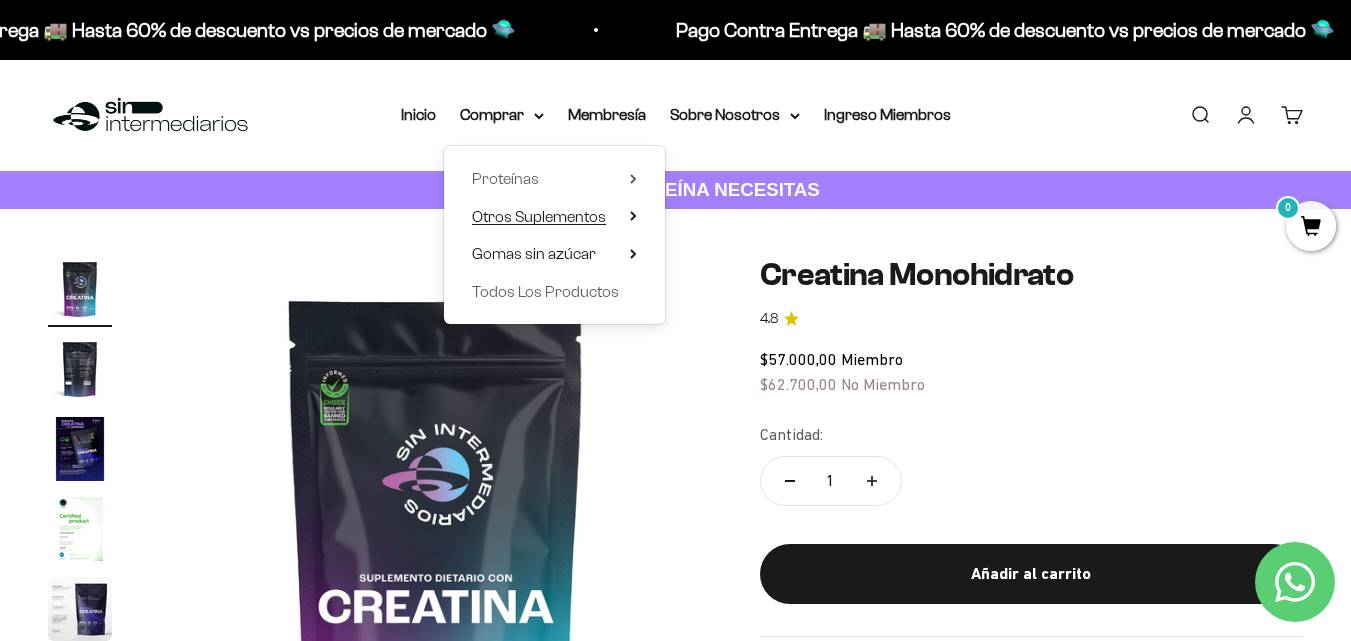 click 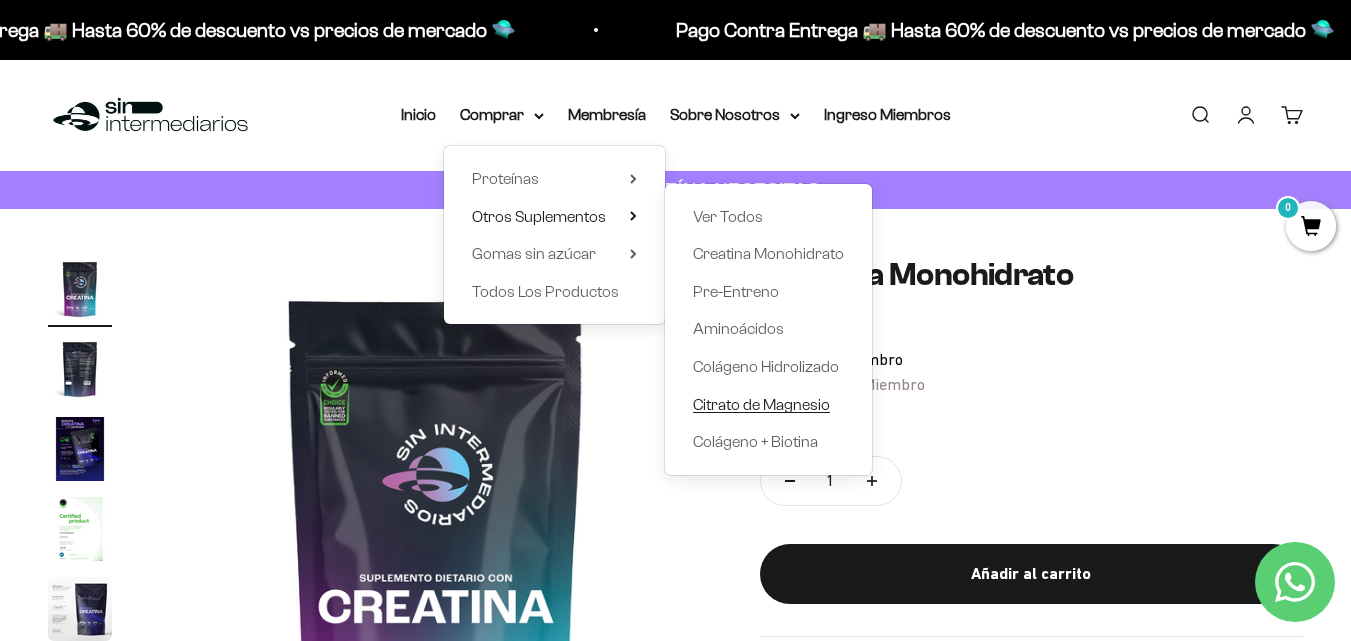 click on "Citrato de Magnesio" at bounding box center (761, 404) 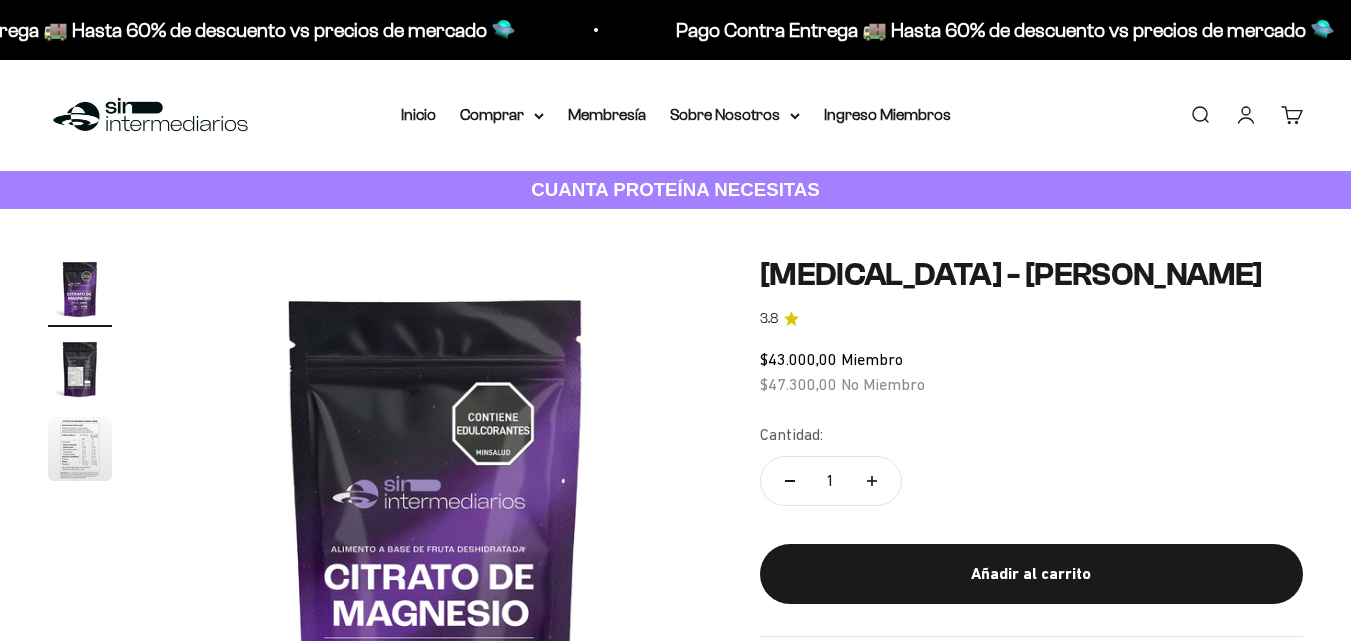 scroll, scrollTop: 0, scrollLeft: 0, axis: both 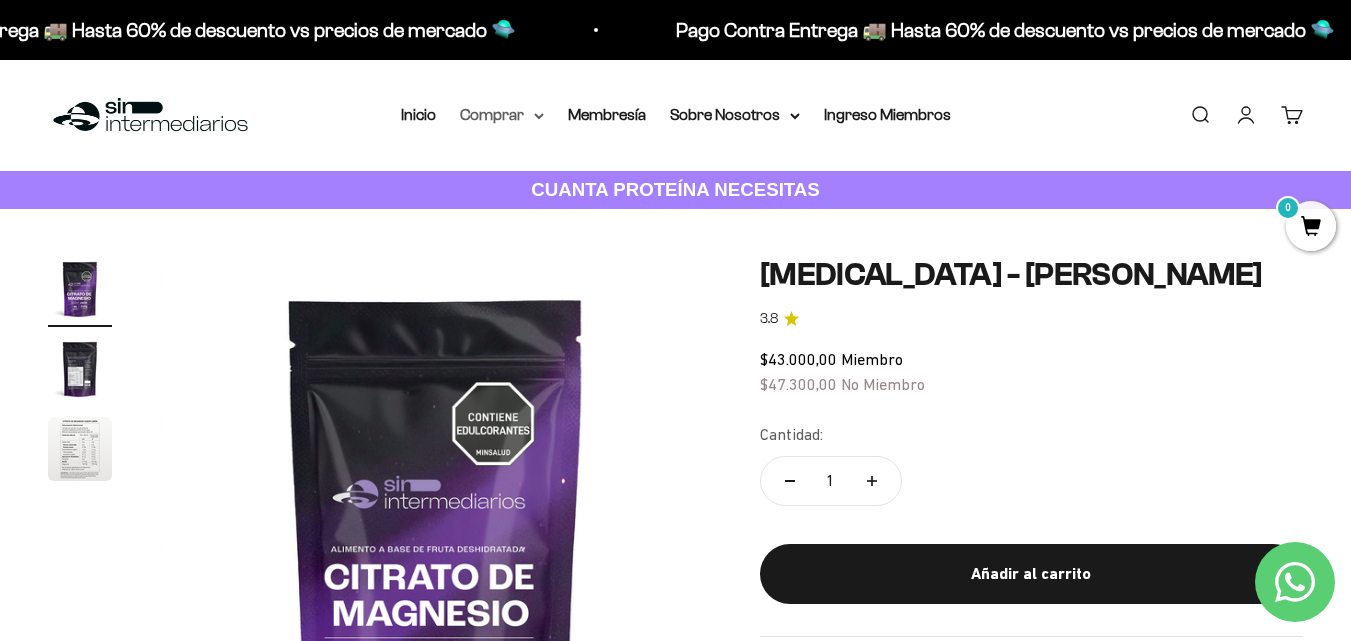 click on "Comprar" at bounding box center [502, 115] 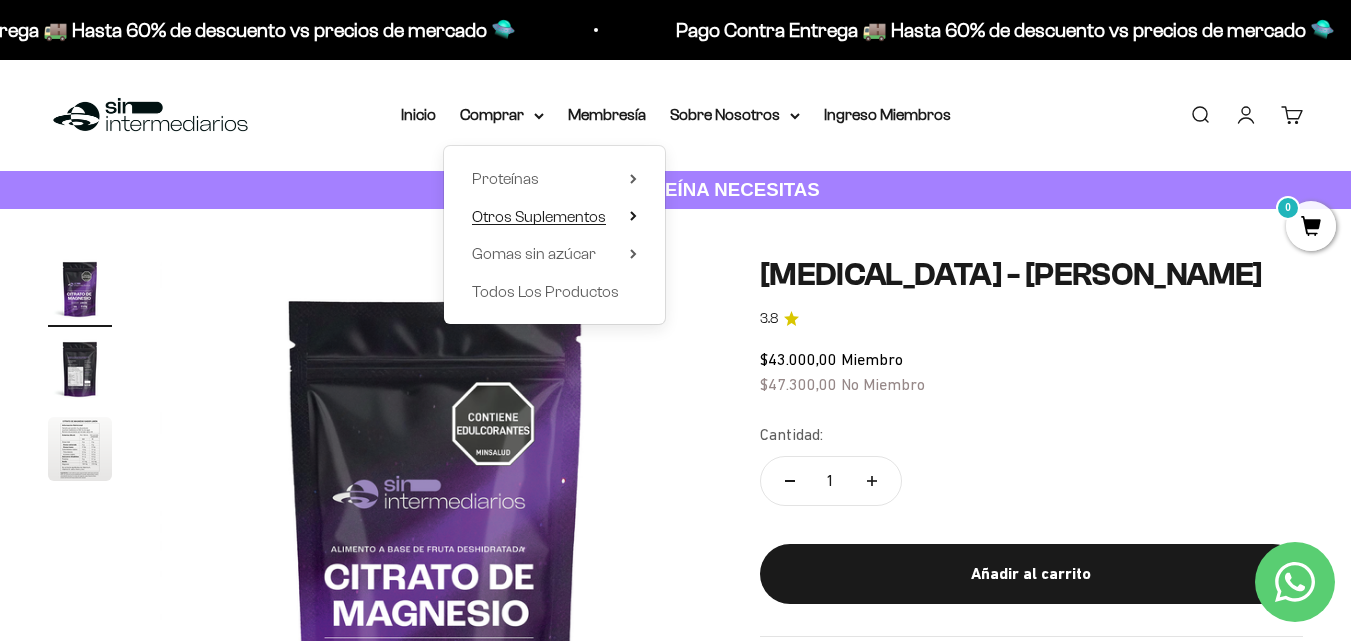 click on "Otros Suplementos" at bounding box center [554, 217] 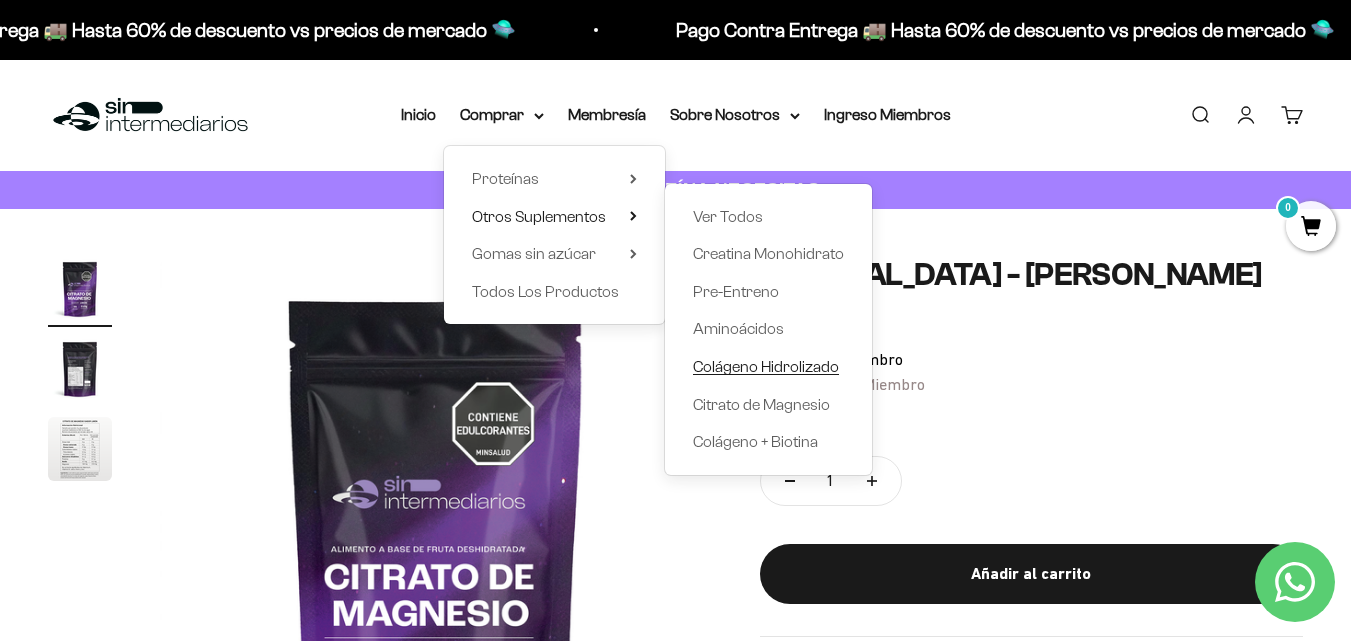 click on "Colágeno Hidrolizado" at bounding box center (766, 366) 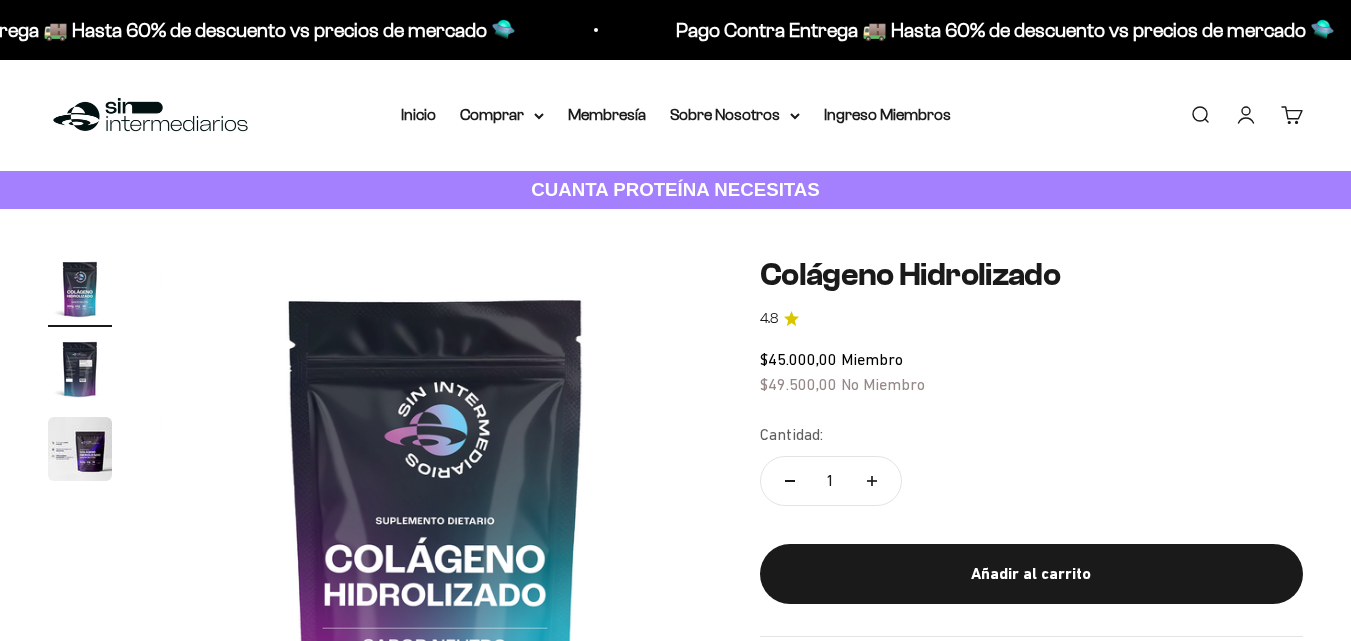 scroll, scrollTop: 0, scrollLeft: 0, axis: both 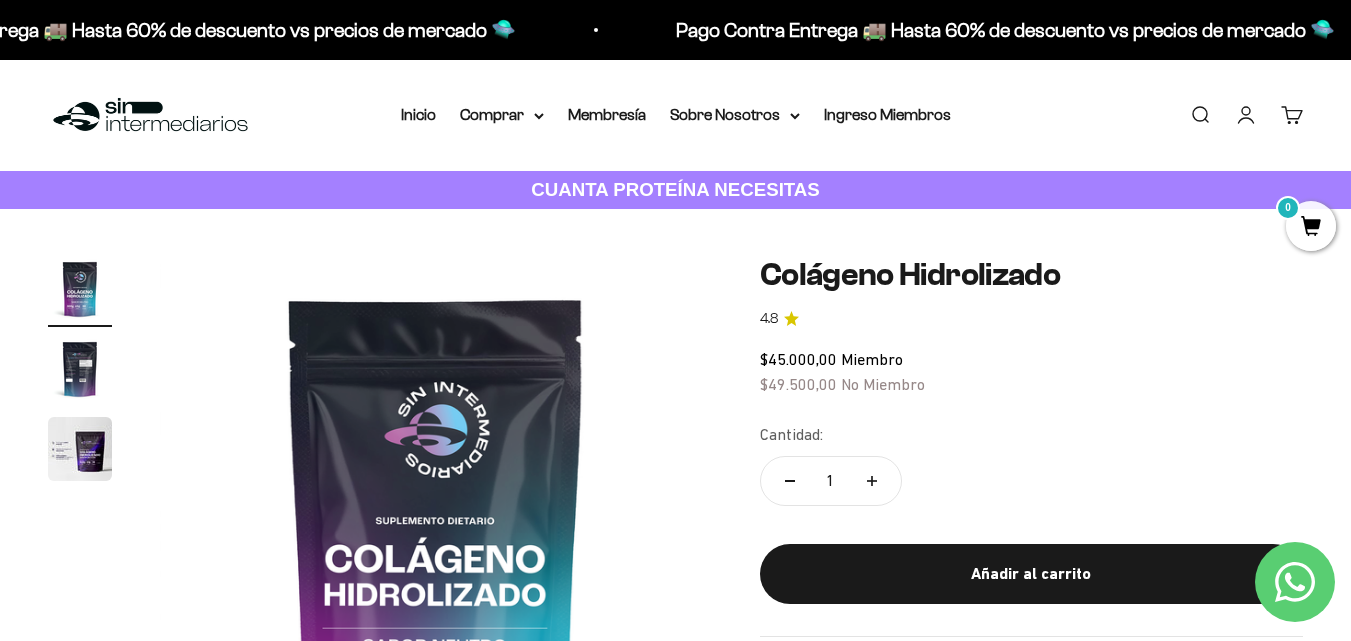 click on "Ir al contenido
Pago Contra Entrega 🚚 Hasta 60% de descuento vs precios [PERSON_NAME] 🛸
Pago Contra Entrega 🚚 Hasta 60% de descuento vs precios [PERSON_NAME] 🛸
Pago Contra Entrega 🚚 Hasta 60% de descuento vs precios [PERSON_NAME] 🛸
Pago Contra Entrega 🚚 Hasta 60% de descuento vs precios [PERSON_NAME] 🛸
Pago Contra Entrega 🚚 Hasta 60% de descuento vs precios [PERSON_NAME] 🛸
Pago Contra Entrega 🚚 Hasta 60% de descuento vs precios [PERSON_NAME] 🛸
Pago Contra Entrega 🚚 Hasta 60% de descuento vs precios [PERSON_NAME] 🛸
Pago Contra Entrega 🚚 Hasta 60% de descuento vs precios [PERSON_NAME] 🛸
Pago Contra Entrega 🚚 Hasta 60% de descuento vs precios [PERSON_NAME] 🛸" at bounding box center [675, 2760] 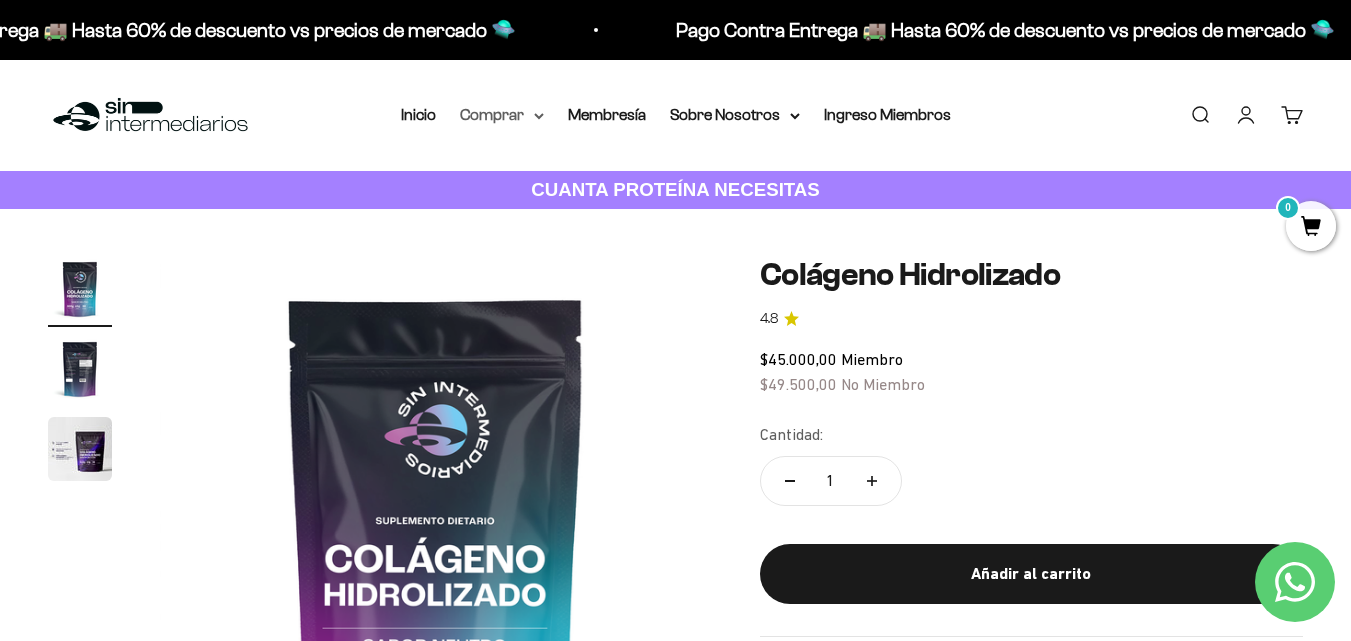 click on "Comprar" at bounding box center [502, 115] 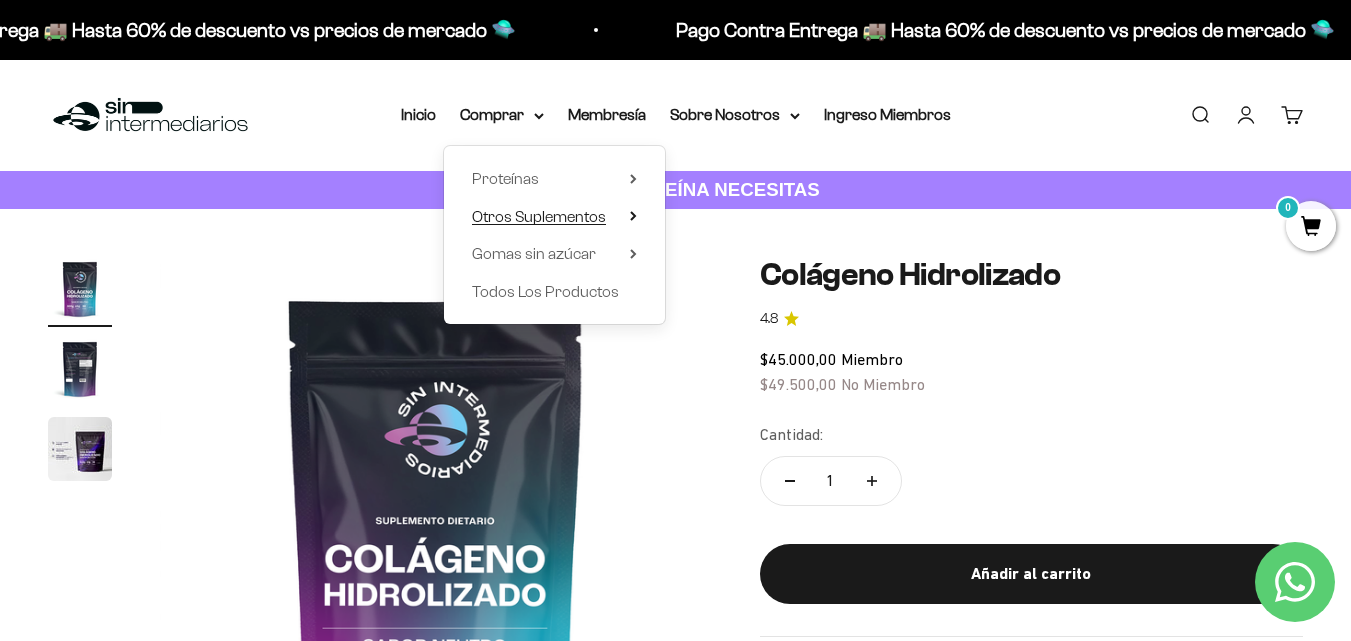 click on "Otros Suplementos" at bounding box center [554, 217] 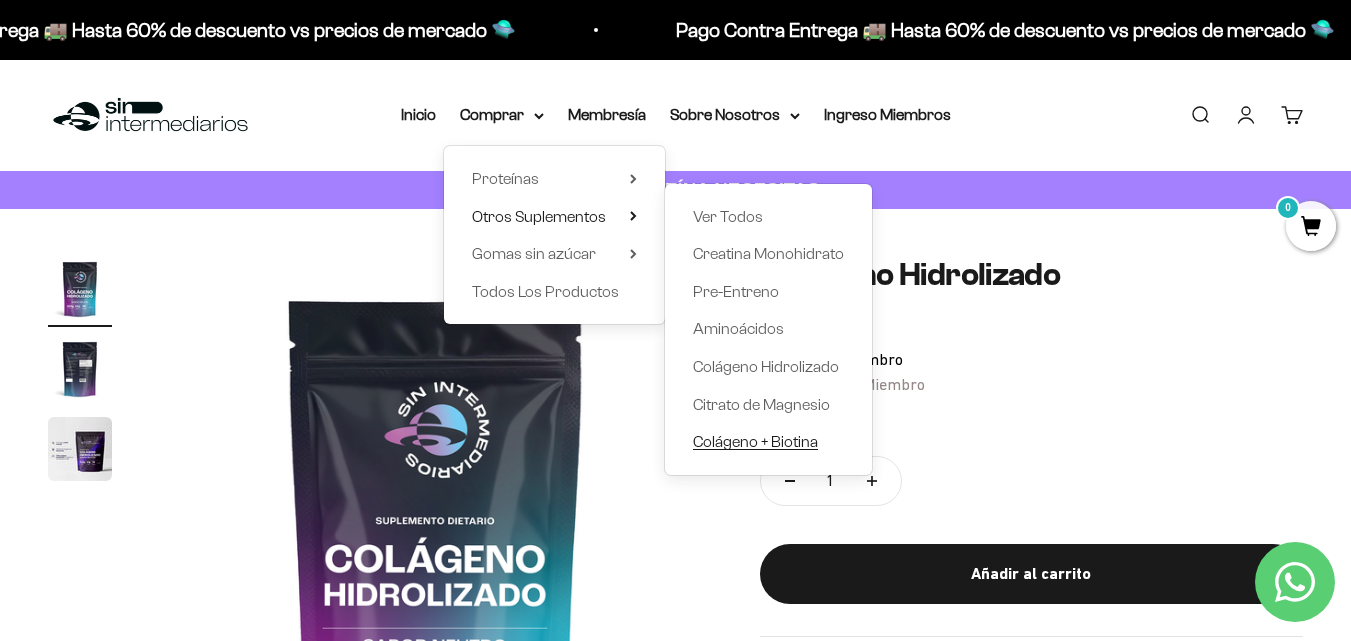 click on "Colágeno + Biotina" at bounding box center (755, 441) 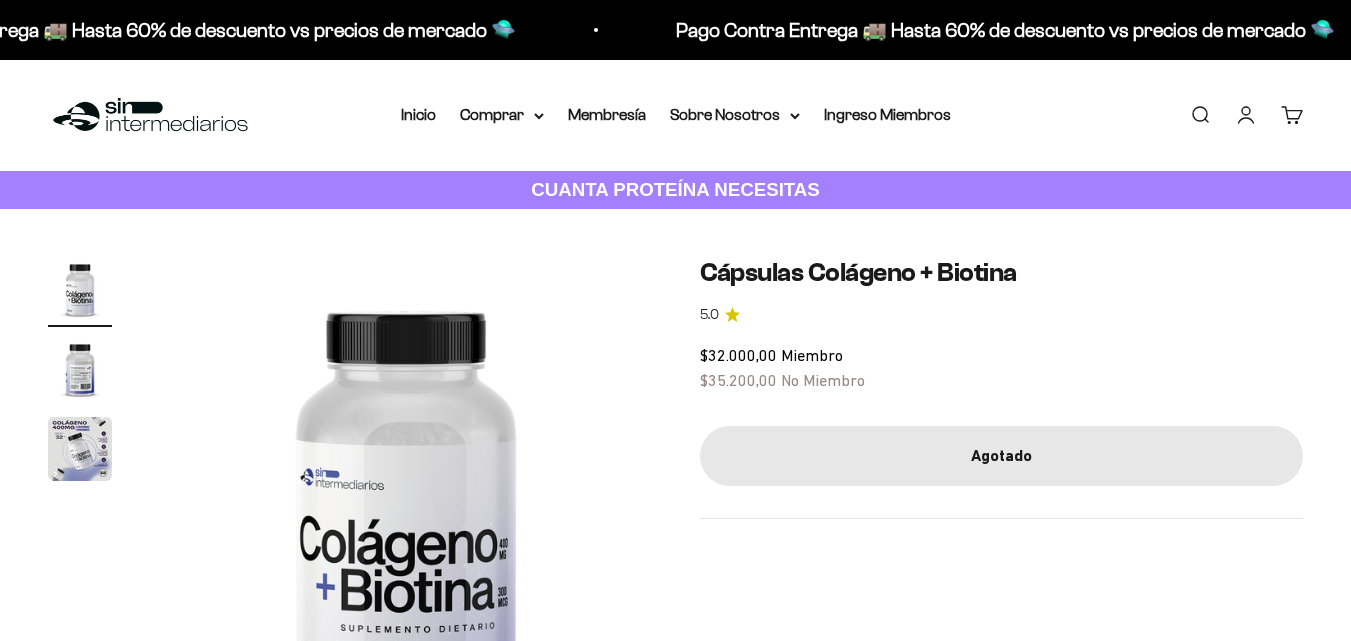 scroll, scrollTop: 0, scrollLeft: 0, axis: both 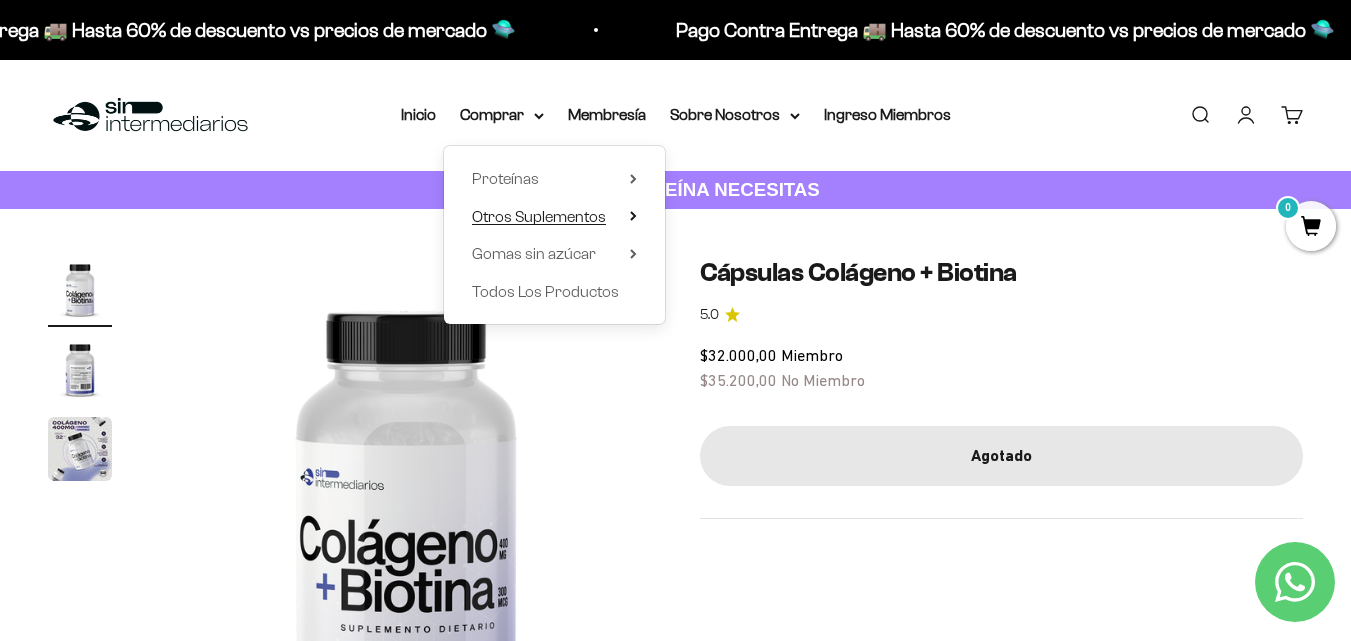 click on "Otros Suplementos" at bounding box center [539, 216] 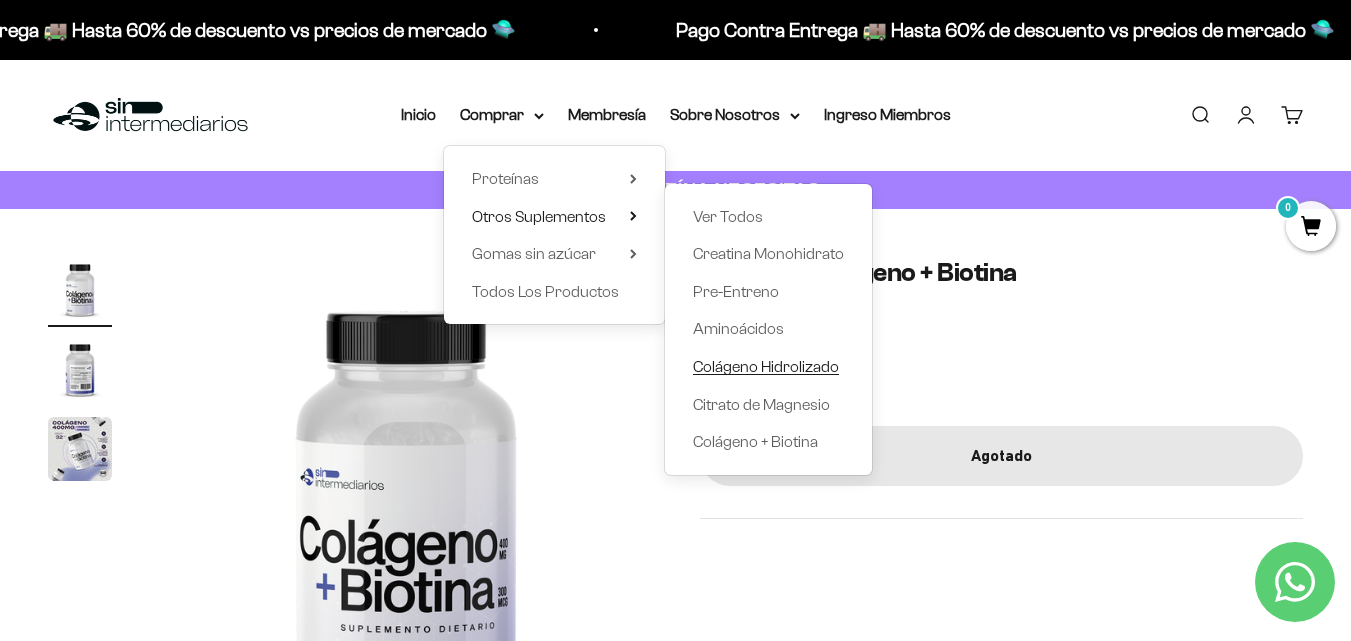 click on "Colágeno Hidrolizado" at bounding box center [766, 366] 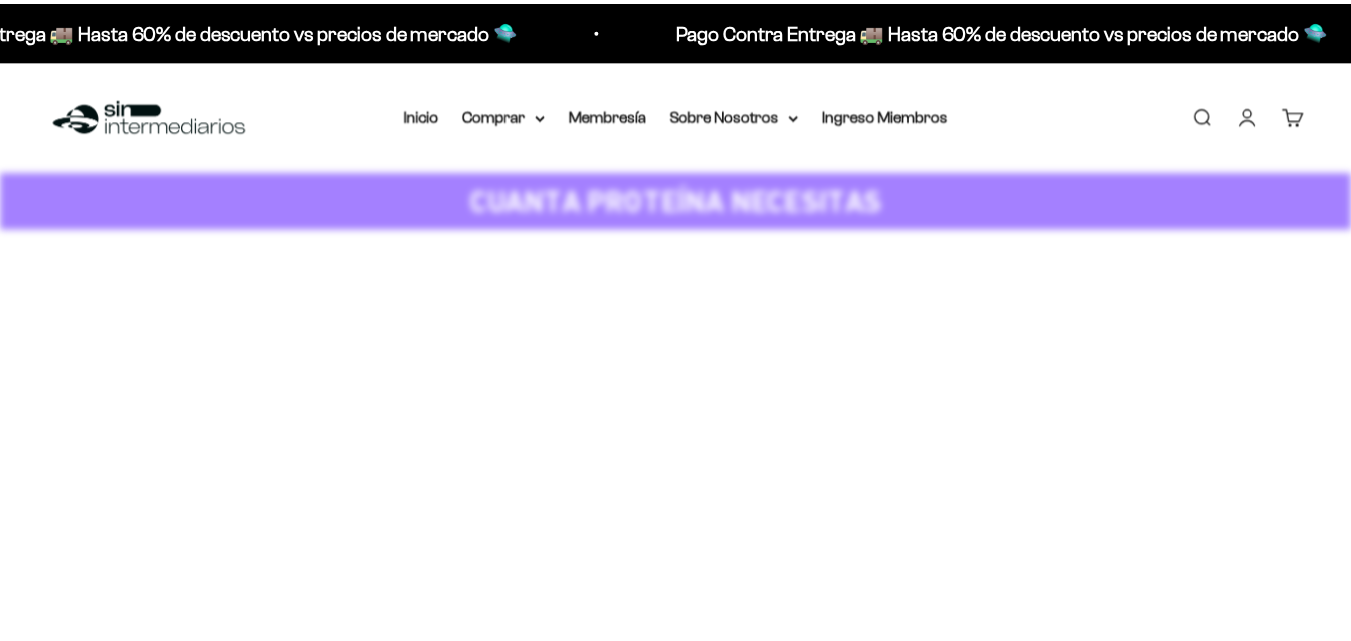 scroll, scrollTop: 0, scrollLeft: 0, axis: both 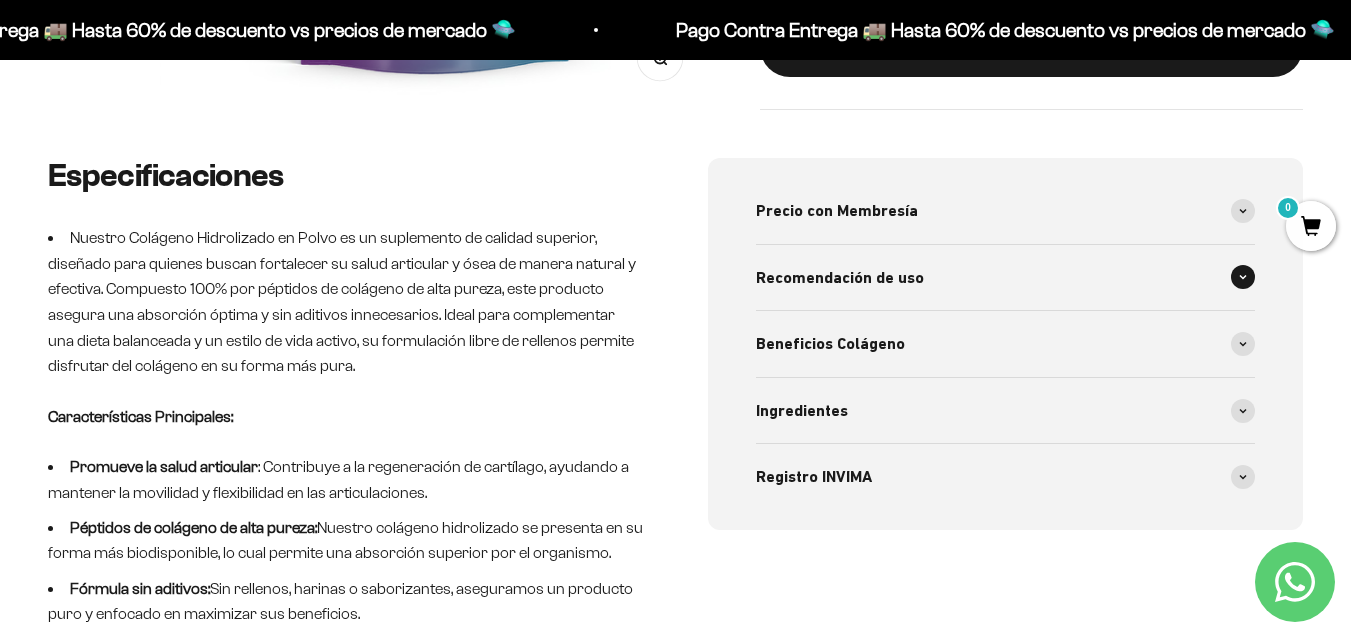 click on "Recomendación de uso" at bounding box center (1006, 278) 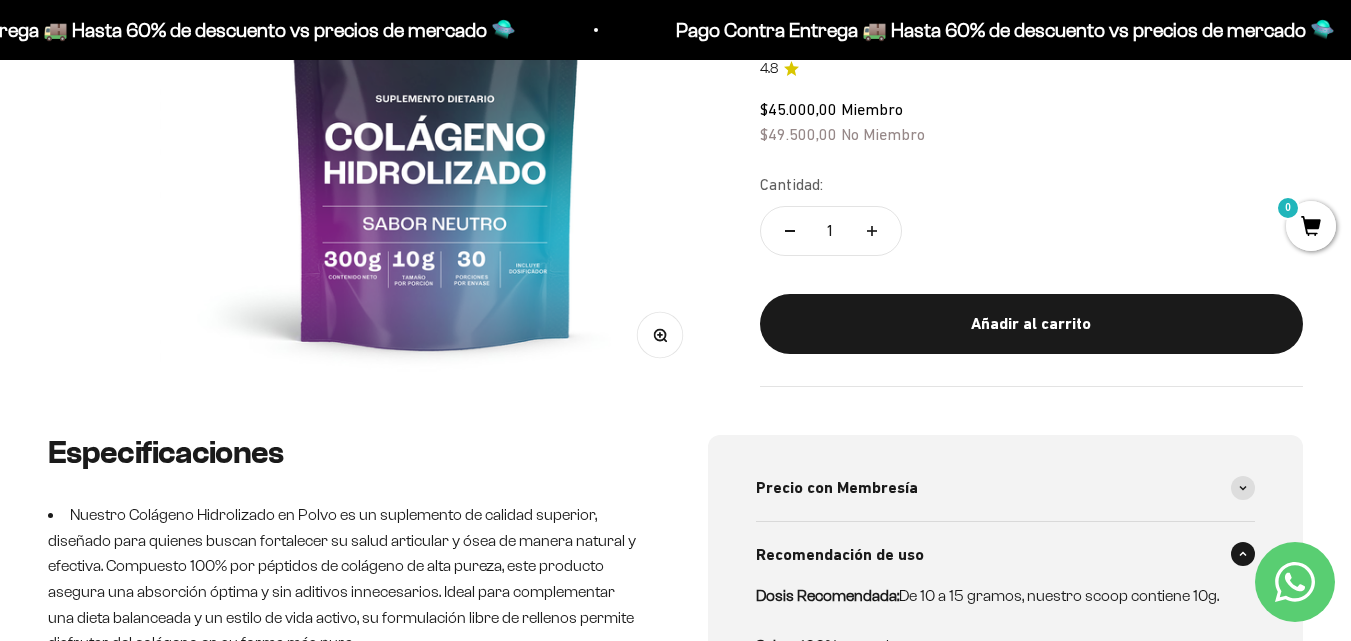 scroll, scrollTop: 0, scrollLeft: 0, axis: both 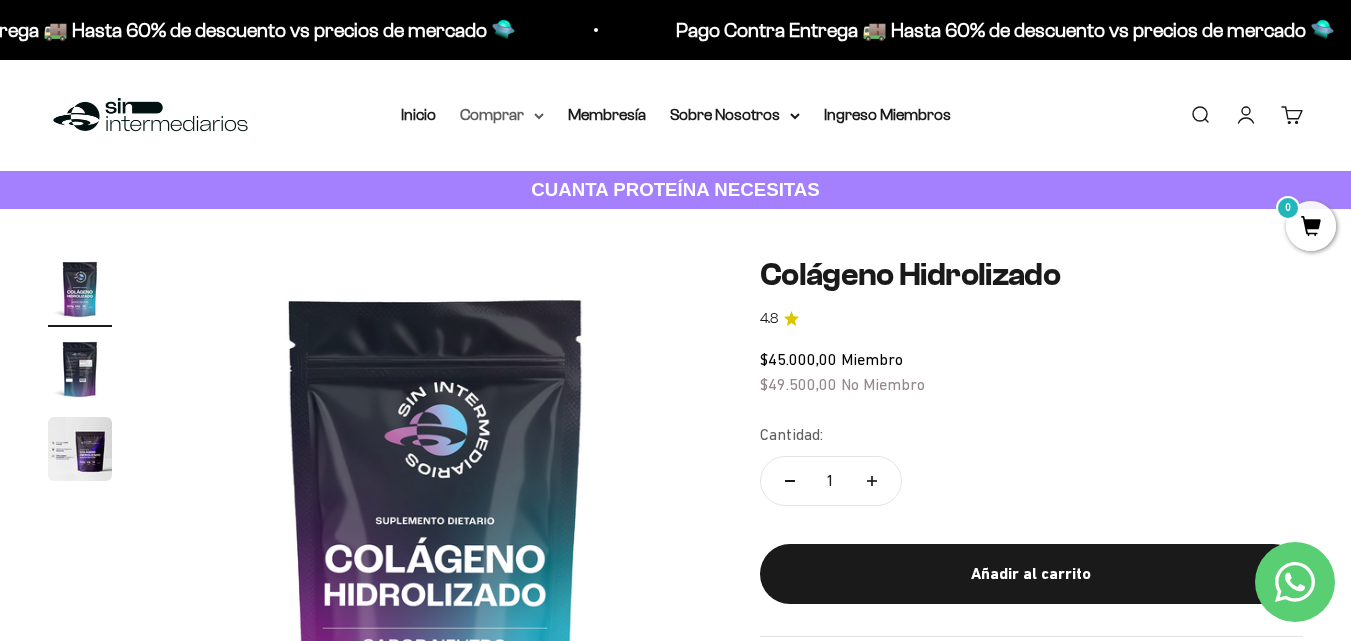 click on "Comprar" at bounding box center [502, 115] 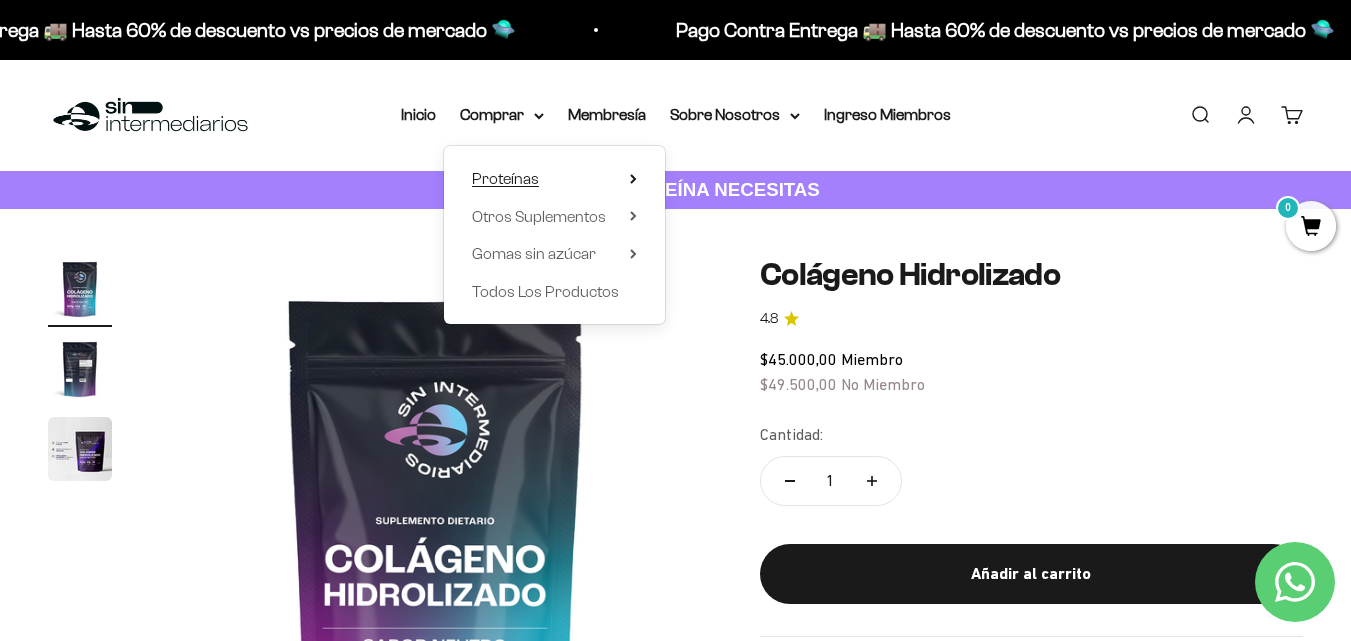 click on "Proteínas" at bounding box center (554, 179) 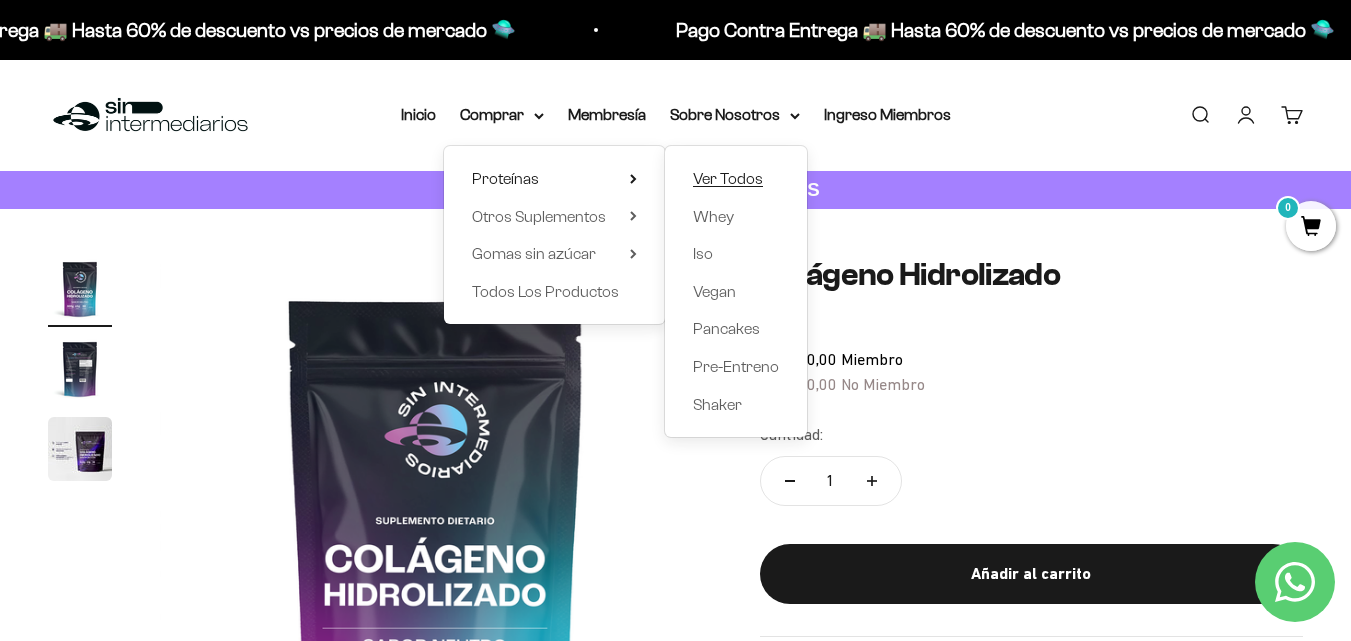 click on "Ver Todos" at bounding box center (728, 178) 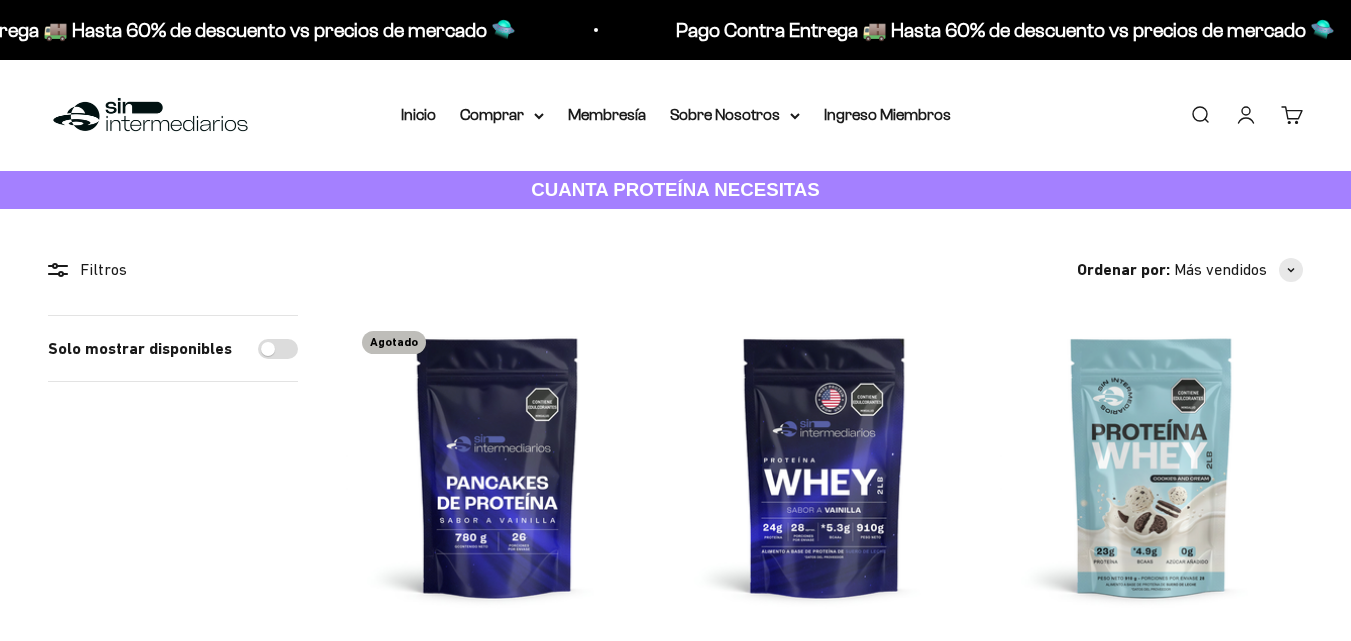 scroll, scrollTop: 0, scrollLeft: 0, axis: both 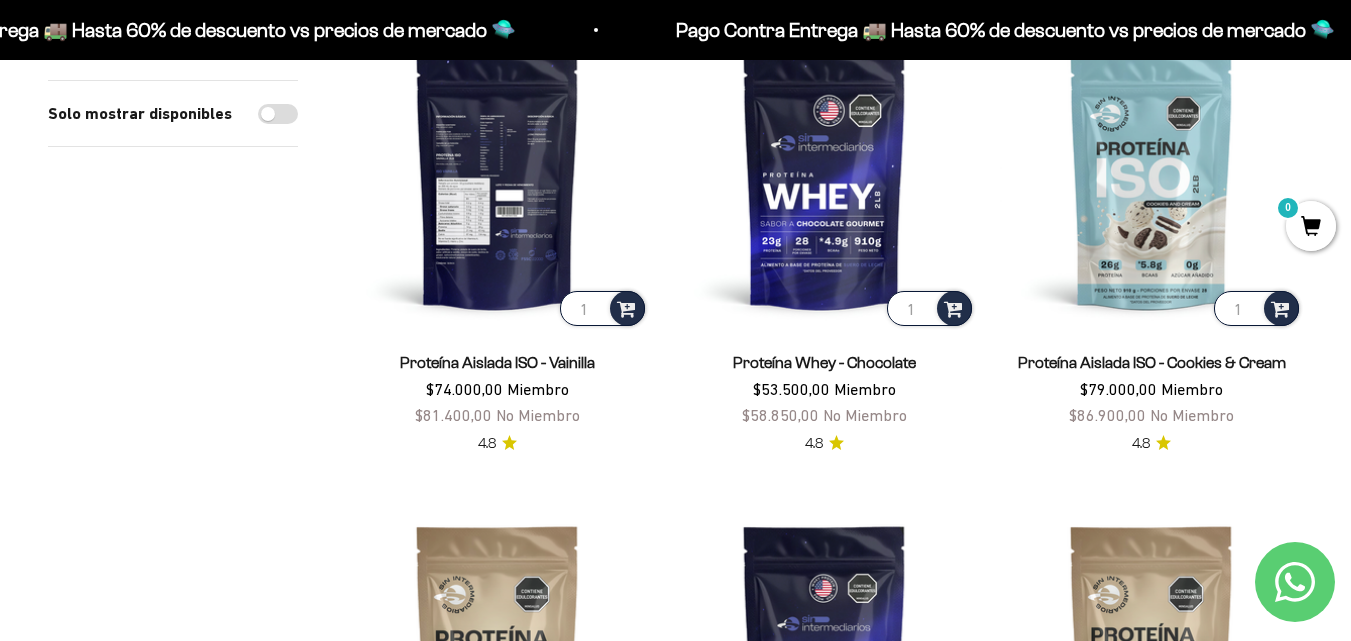 click at bounding box center (497, 178) 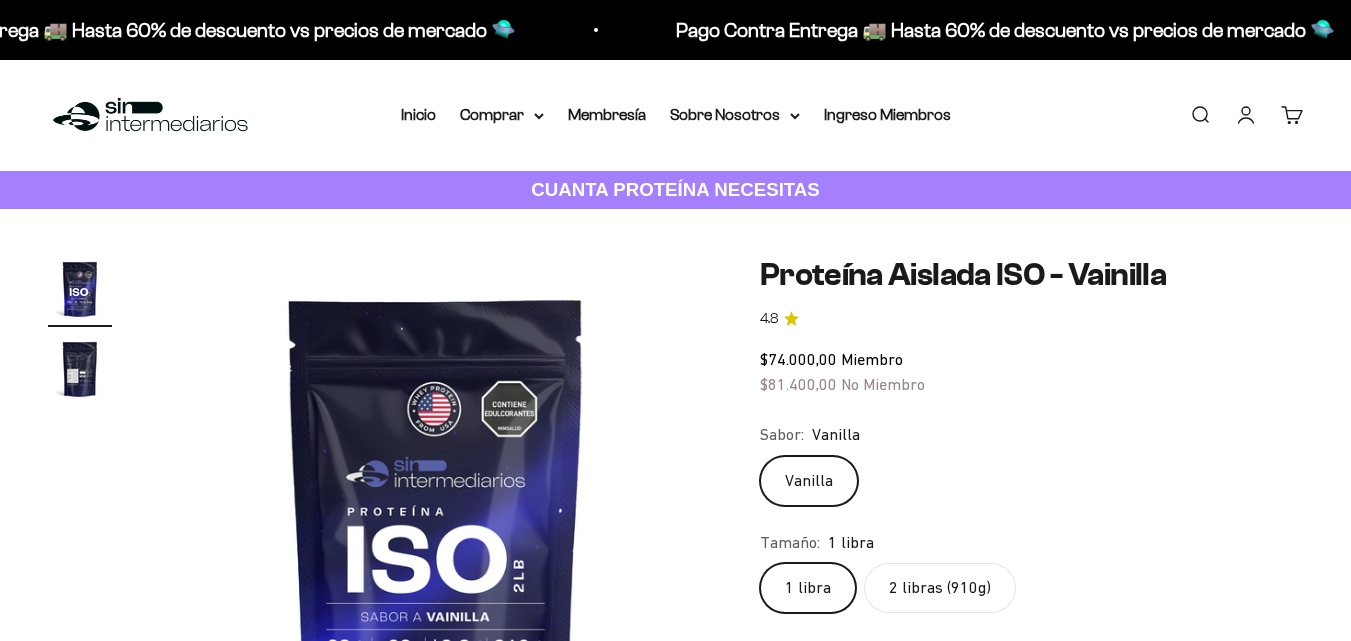 scroll, scrollTop: 0, scrollLeft: 0, axis: both 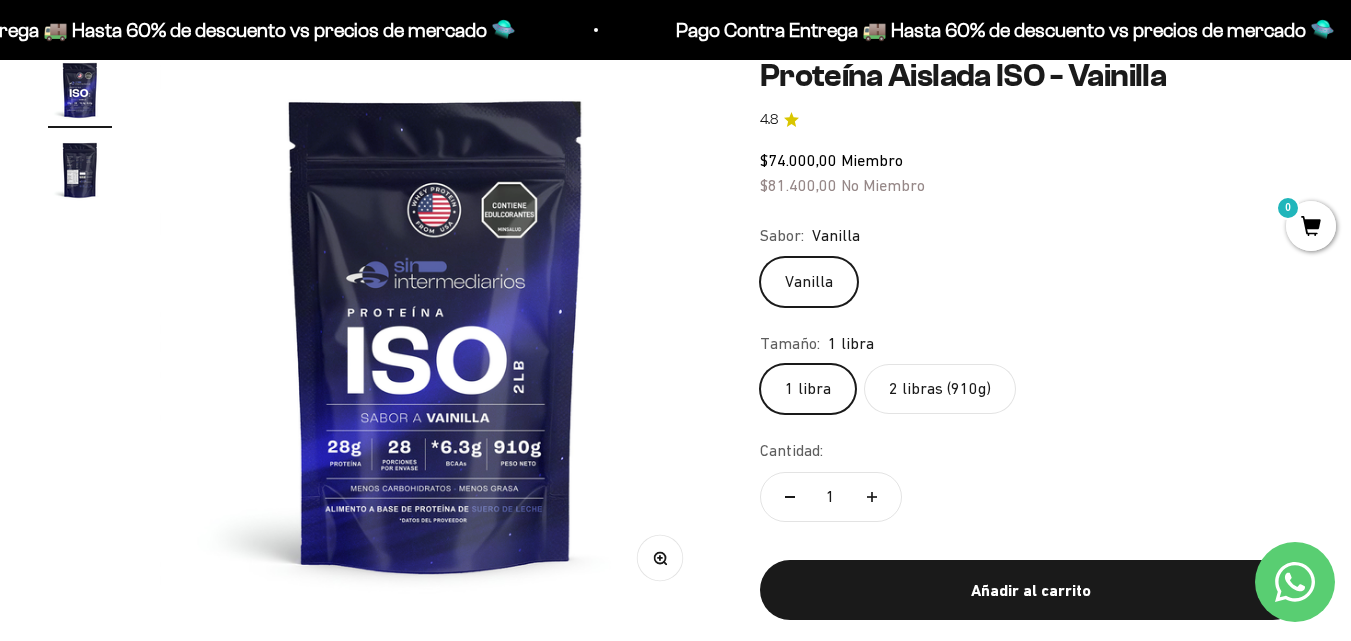 click on "2 libras (910g)" 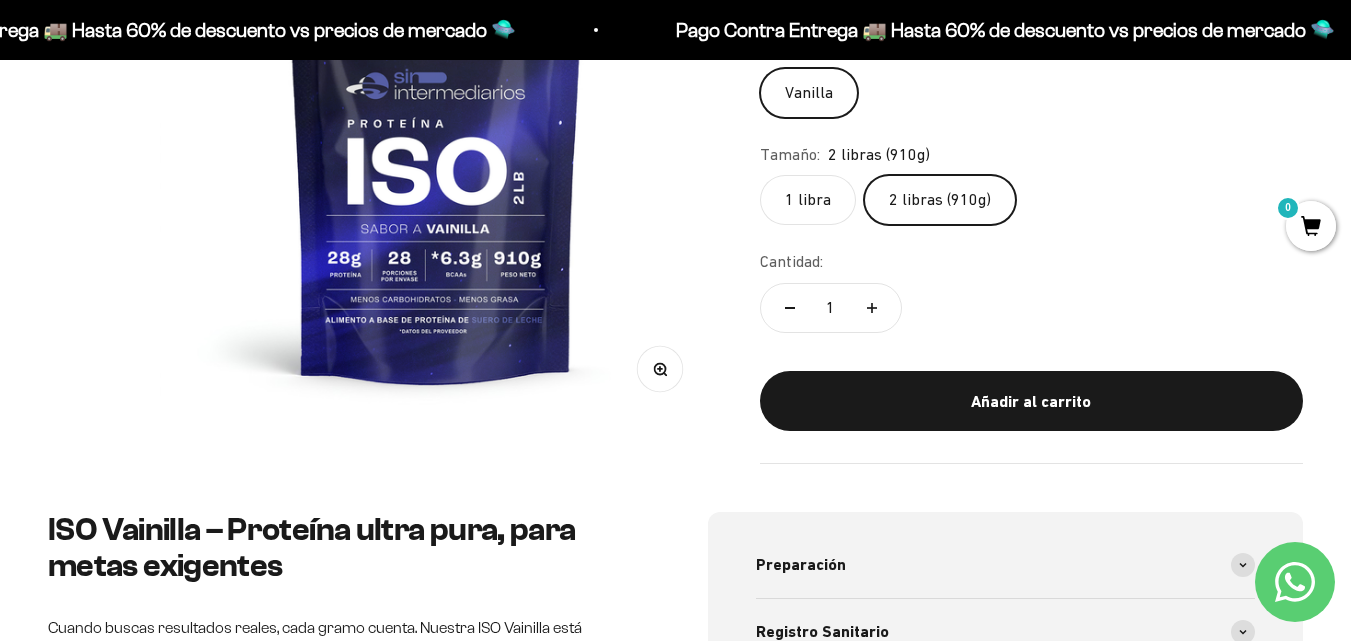 scroll, scrollTop: 289, scrollLeft: 0, axis: vertical 